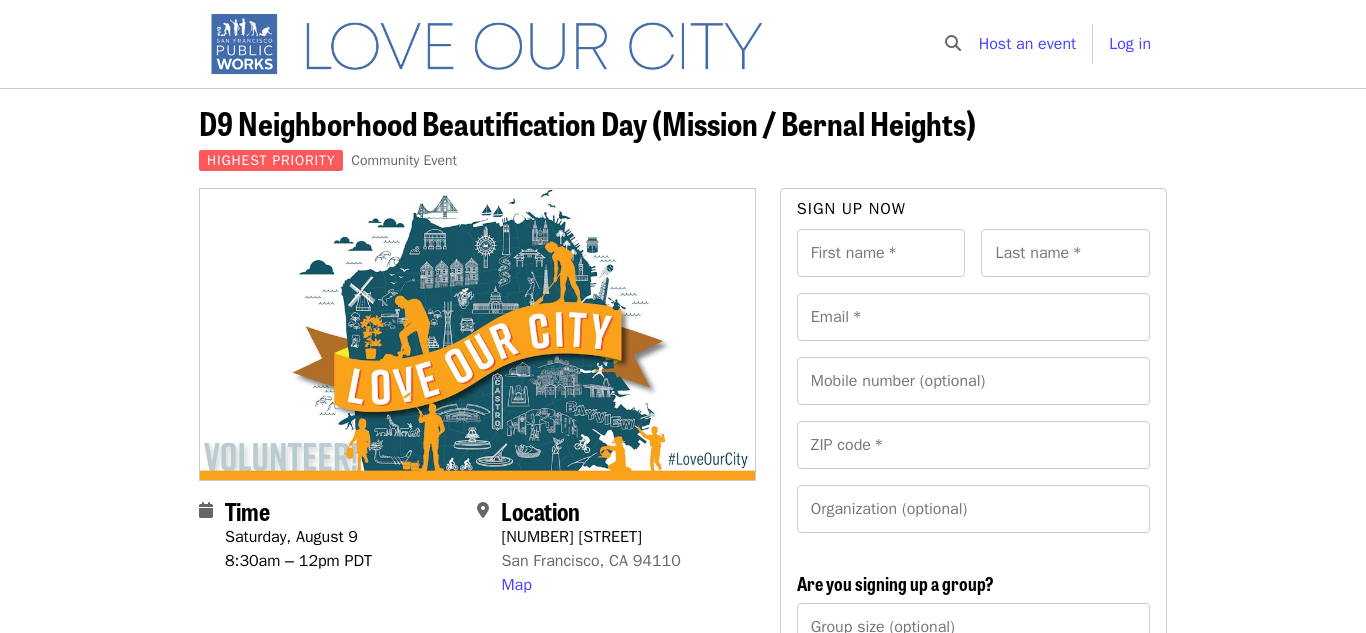 scroll, scrollTop: 0, scrollLeft: 0, axis: both 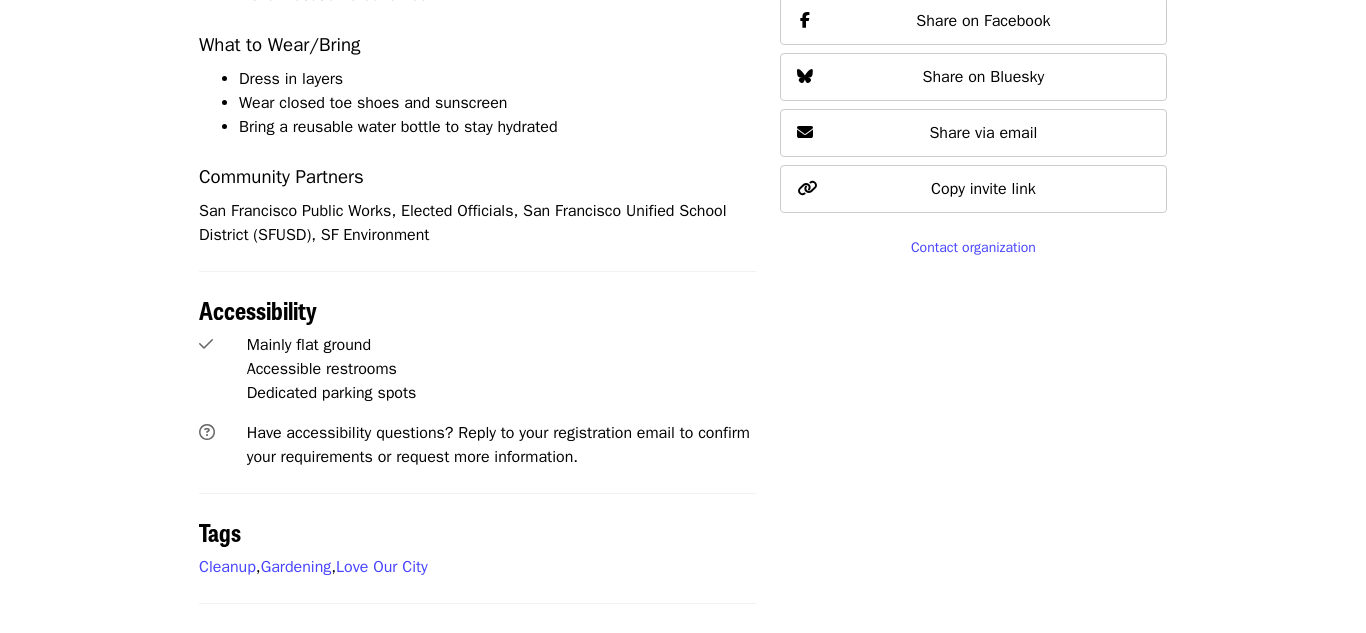 click on "Accessible restrooms" at bounding box center [501, 369] 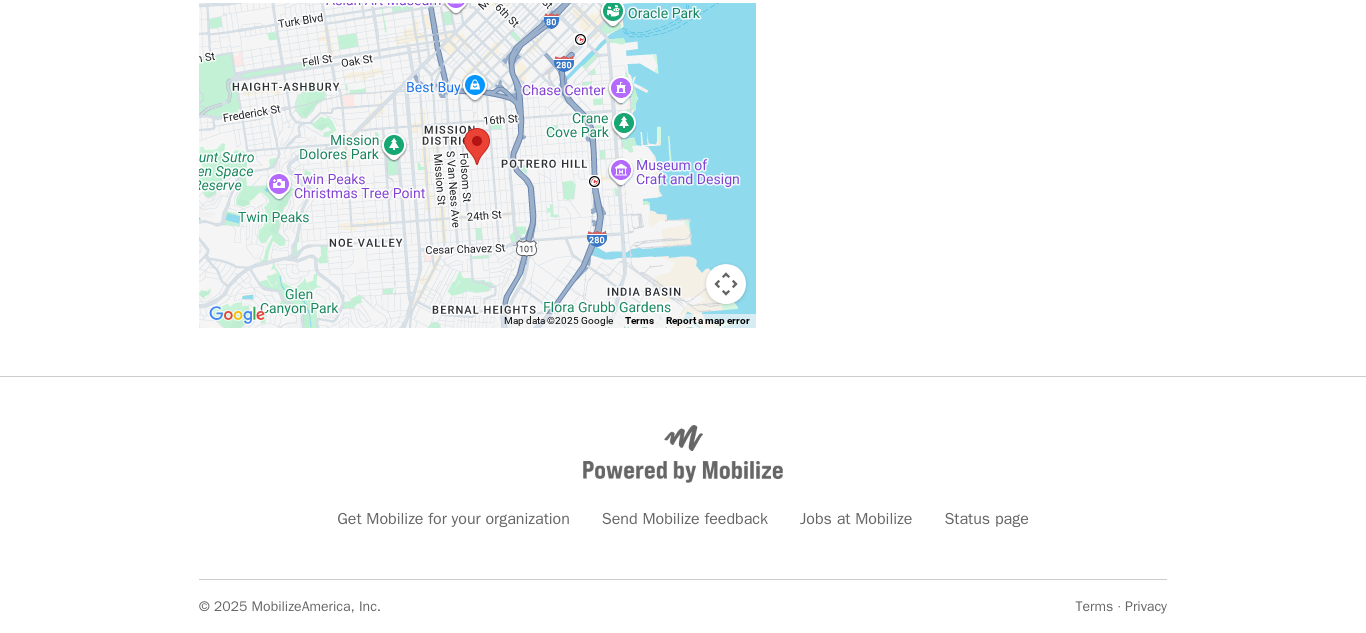 scroll, scrollTop: 0, scrollLeft: 0, axis: both 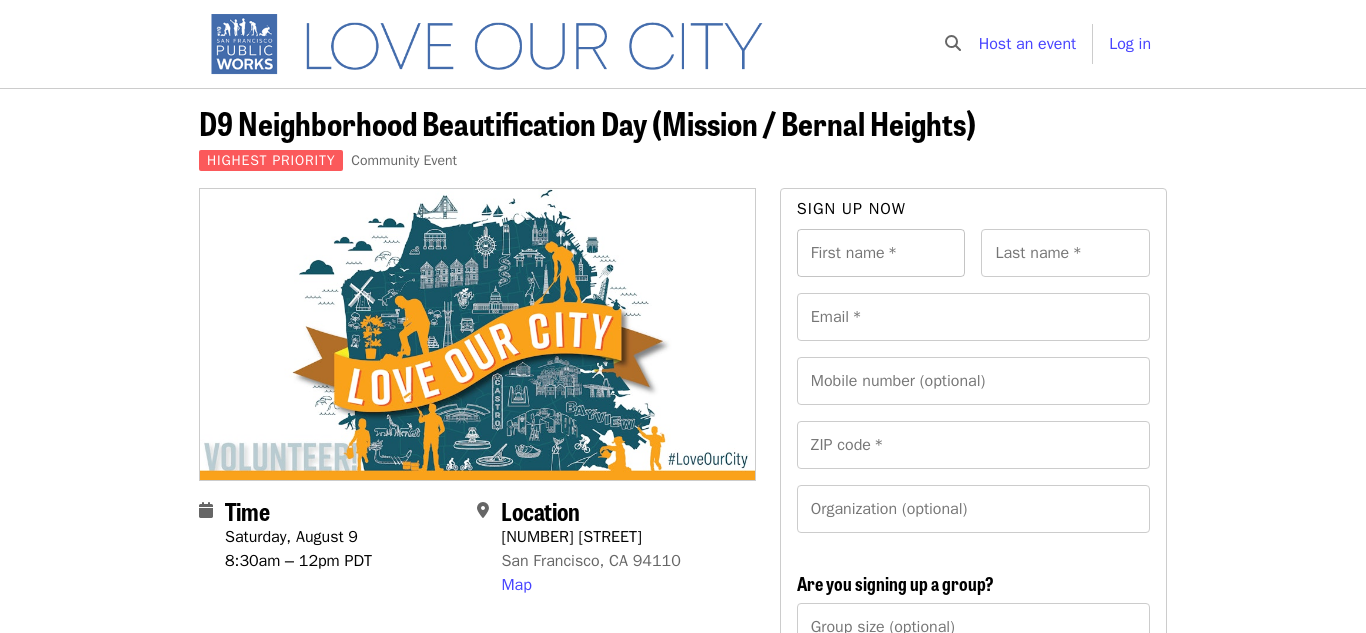 click on "First name   * First name  *" at bounding box center (881, 253) 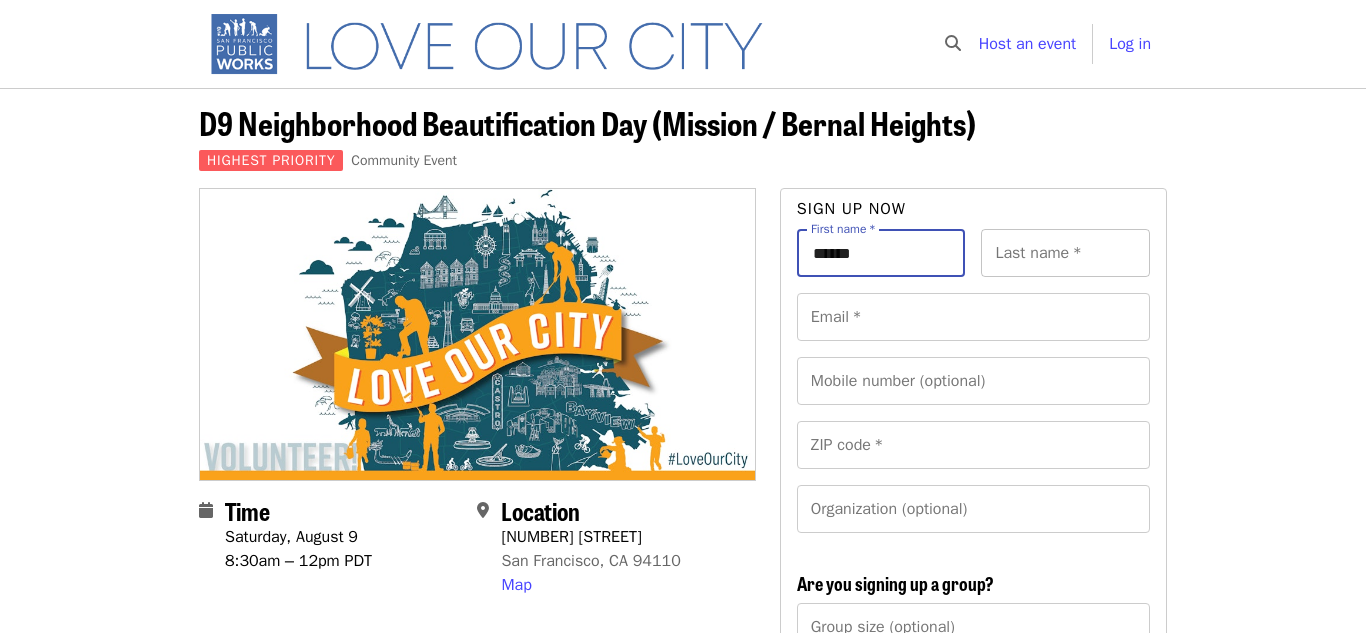 type on "*****" 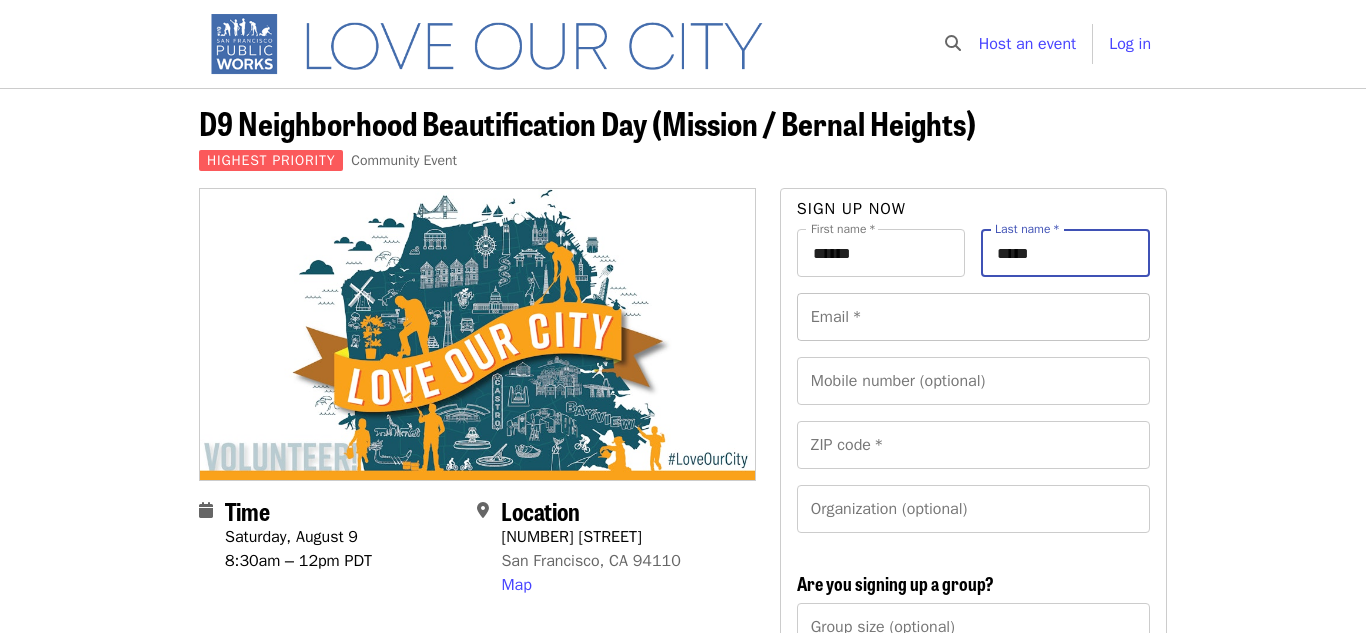 type on "*****" 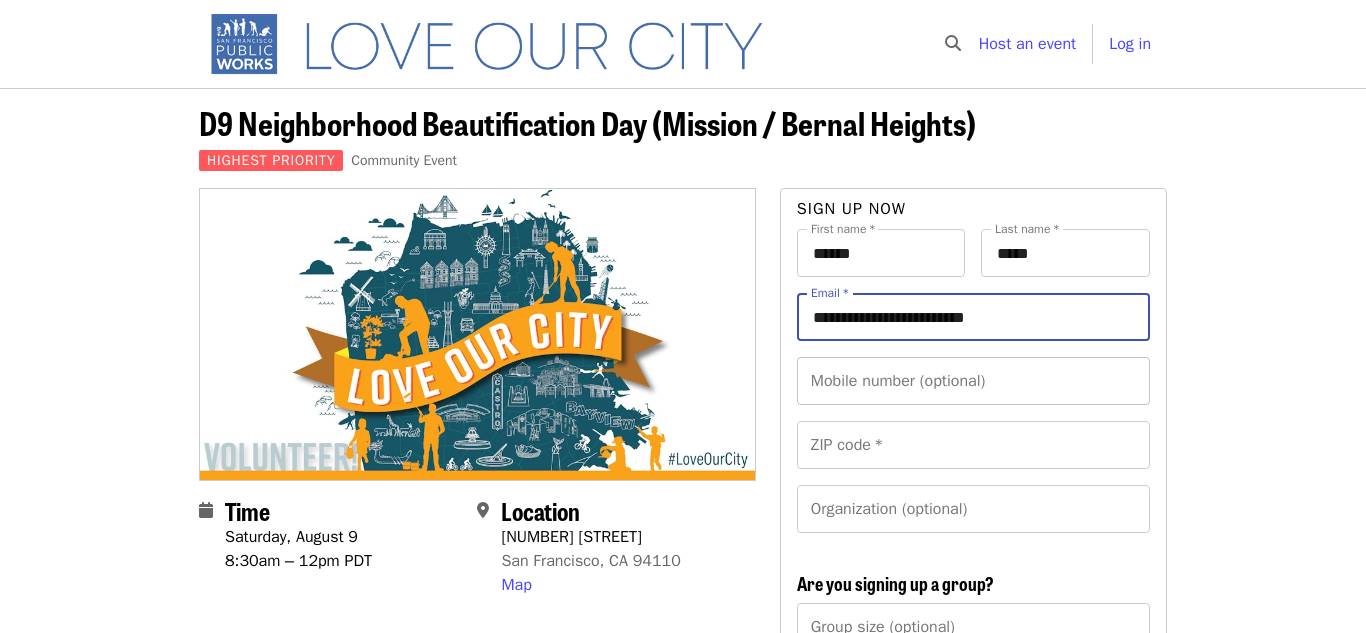 type on "**********" 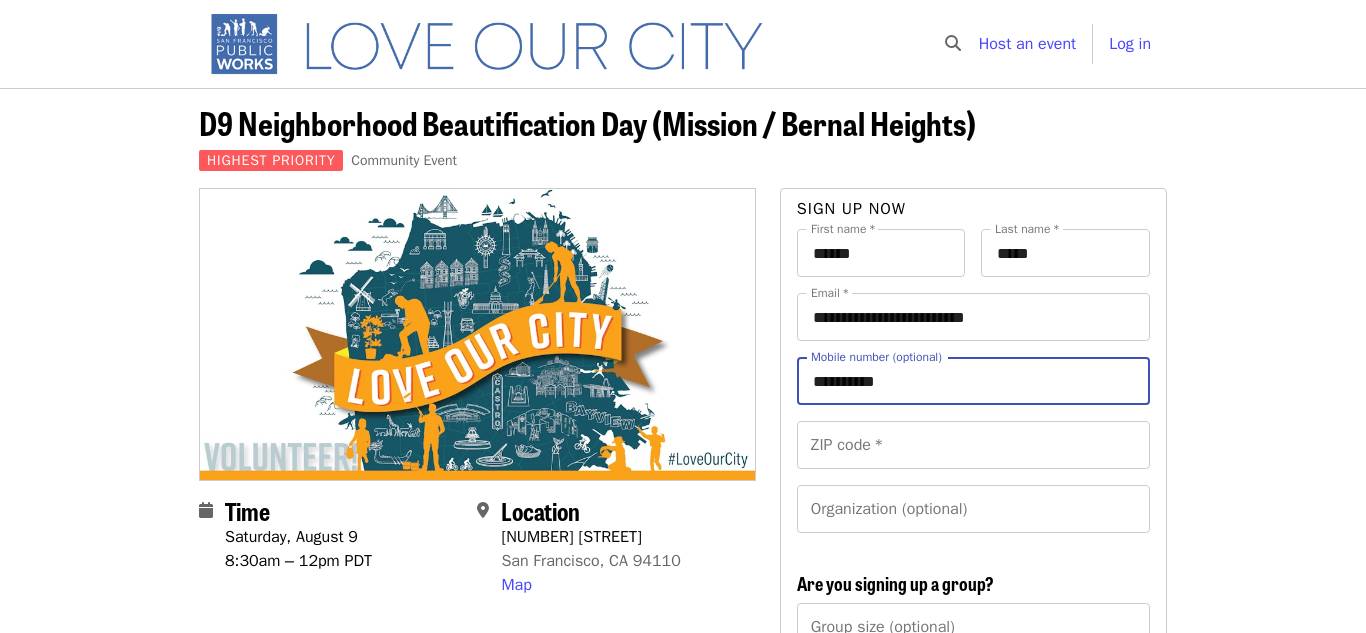 click on "**********" at bounding box center [973, 381] 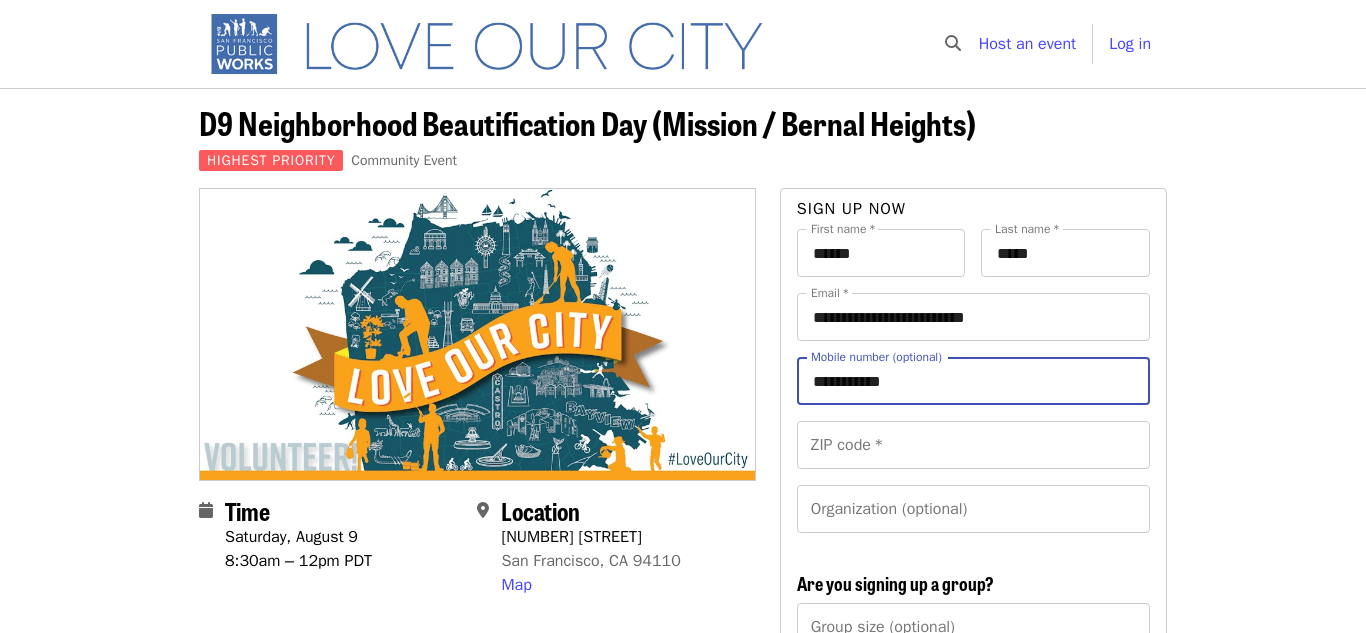 click on "**********" at bounding box center (973, 381) 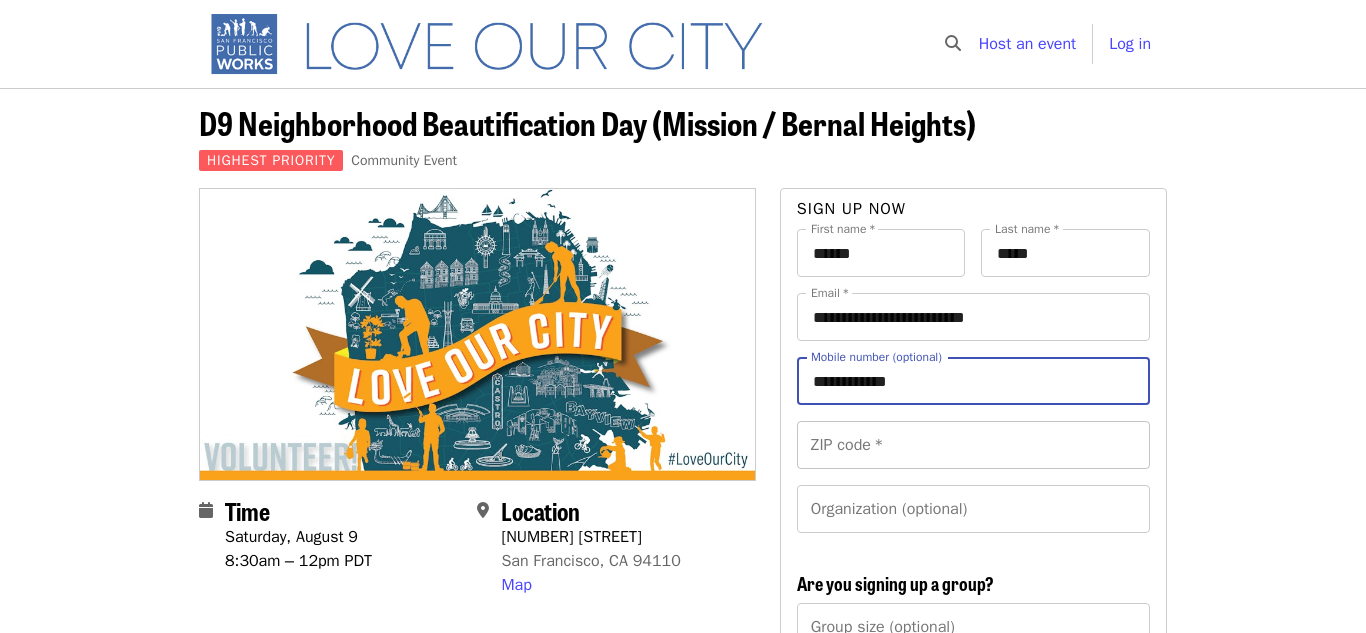 type on "**********" 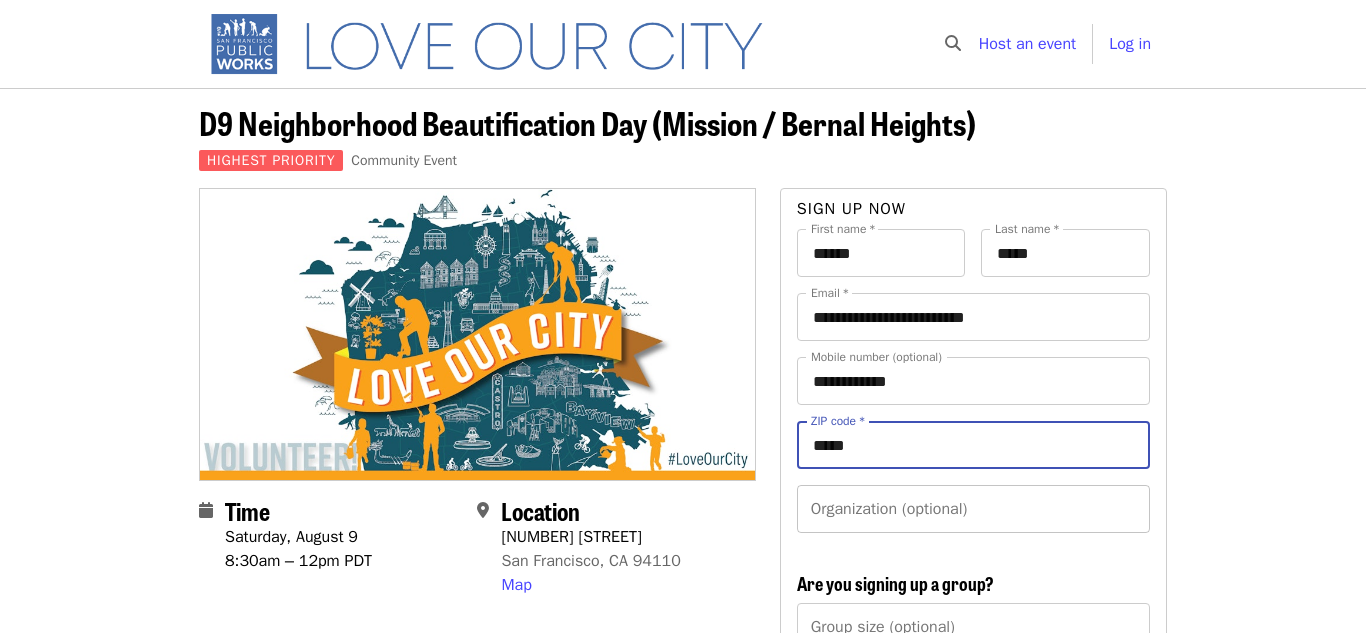 type on "*****" 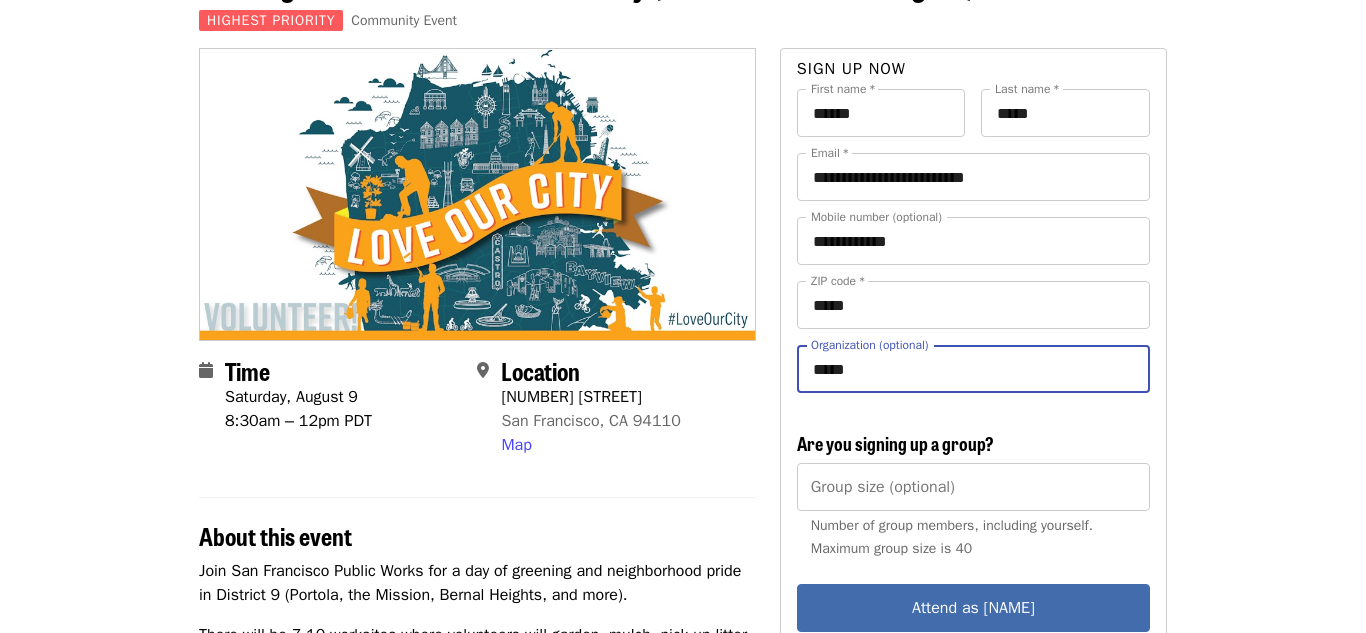 scroll, scrollTop: 143, scrollLeft: 0, axis: vertical 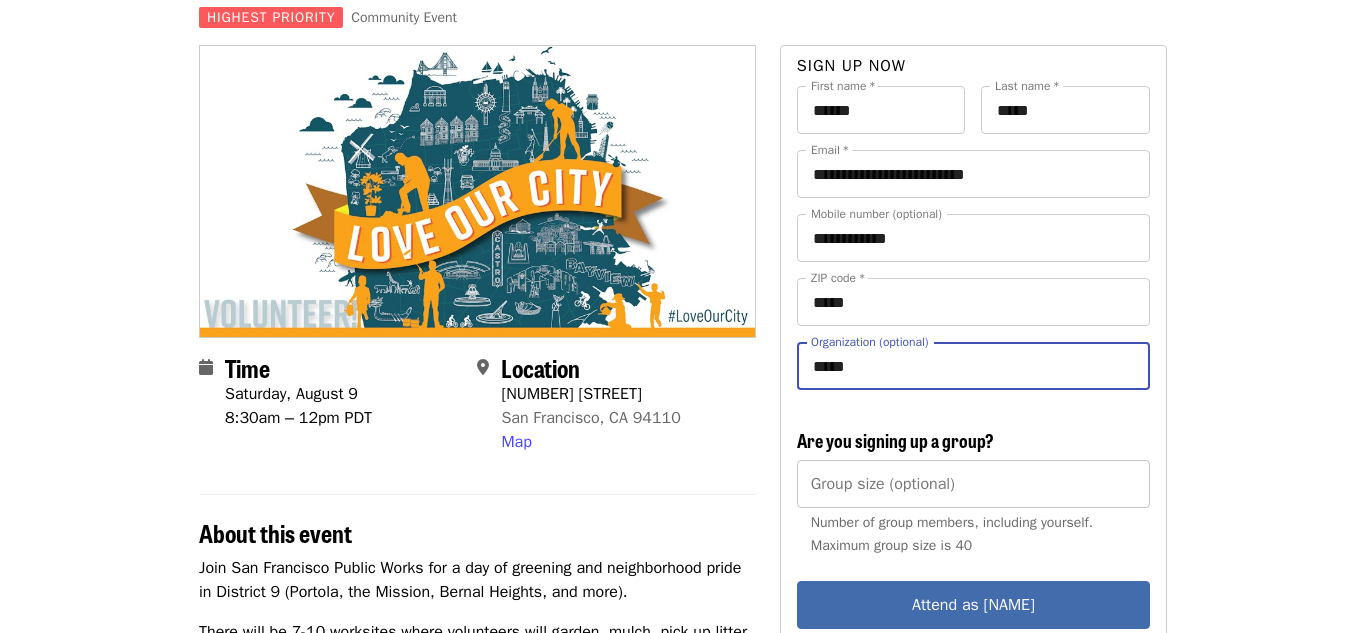 type on "*****" 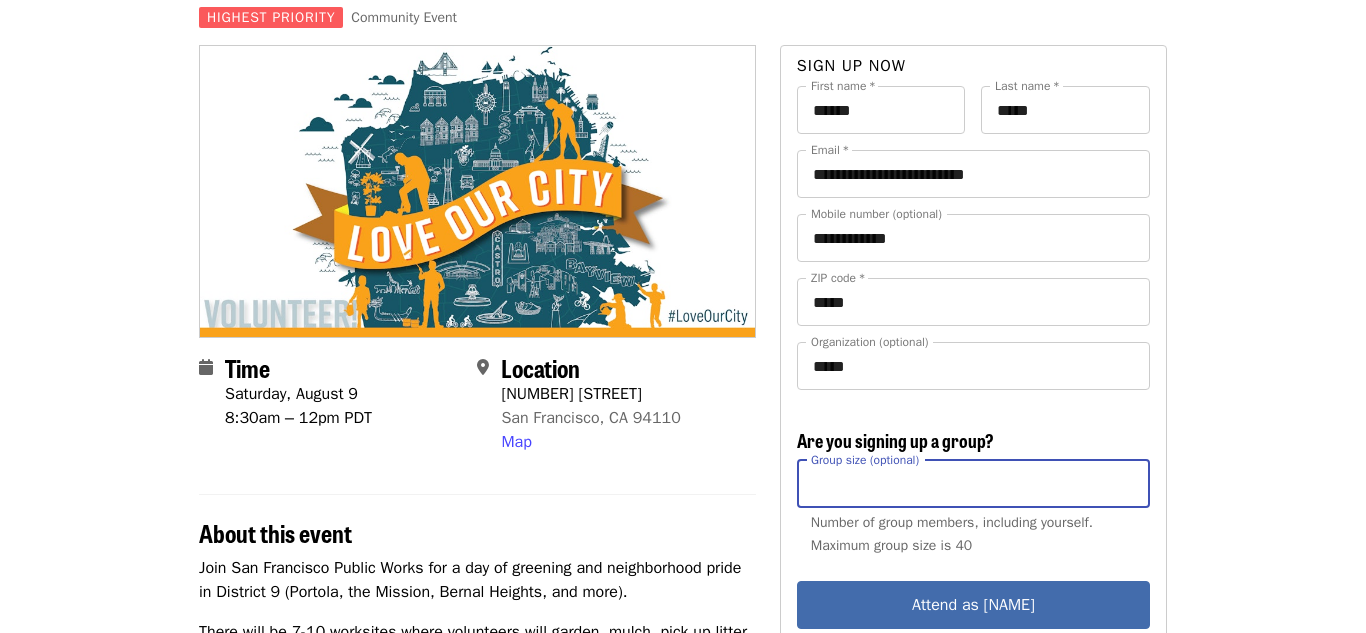 type on "*" 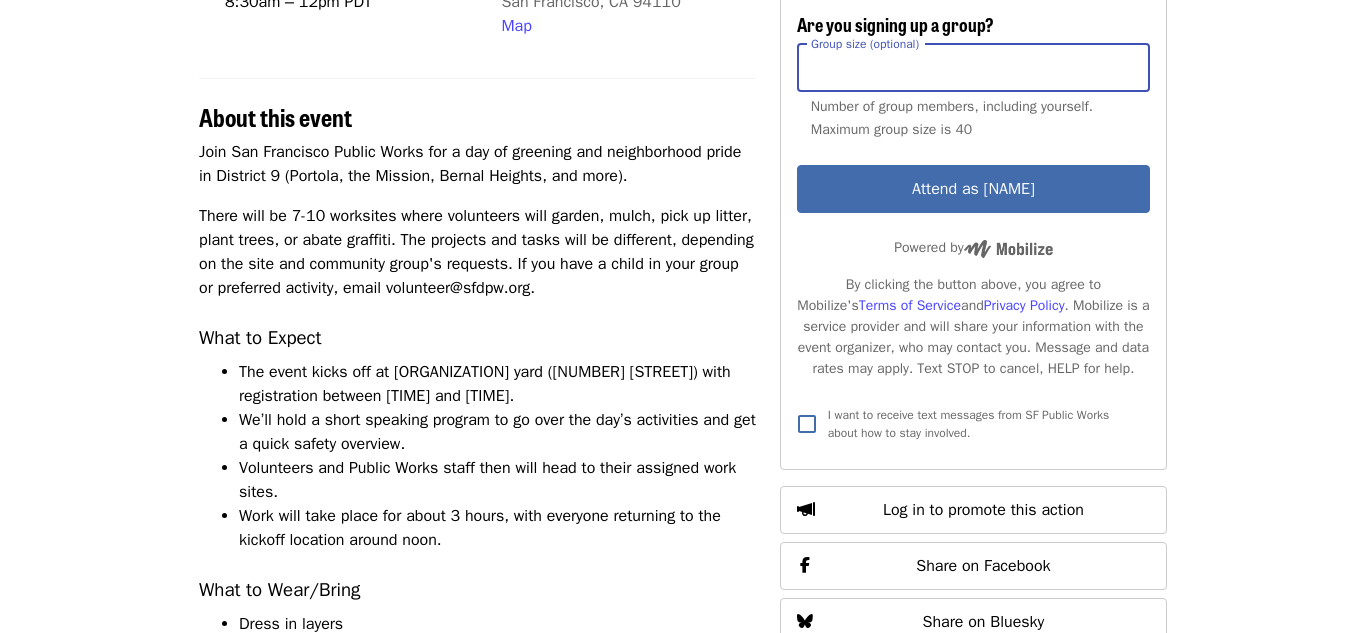 scroll, scrollTop: 557, scrollLeft: 0, axis: vertical 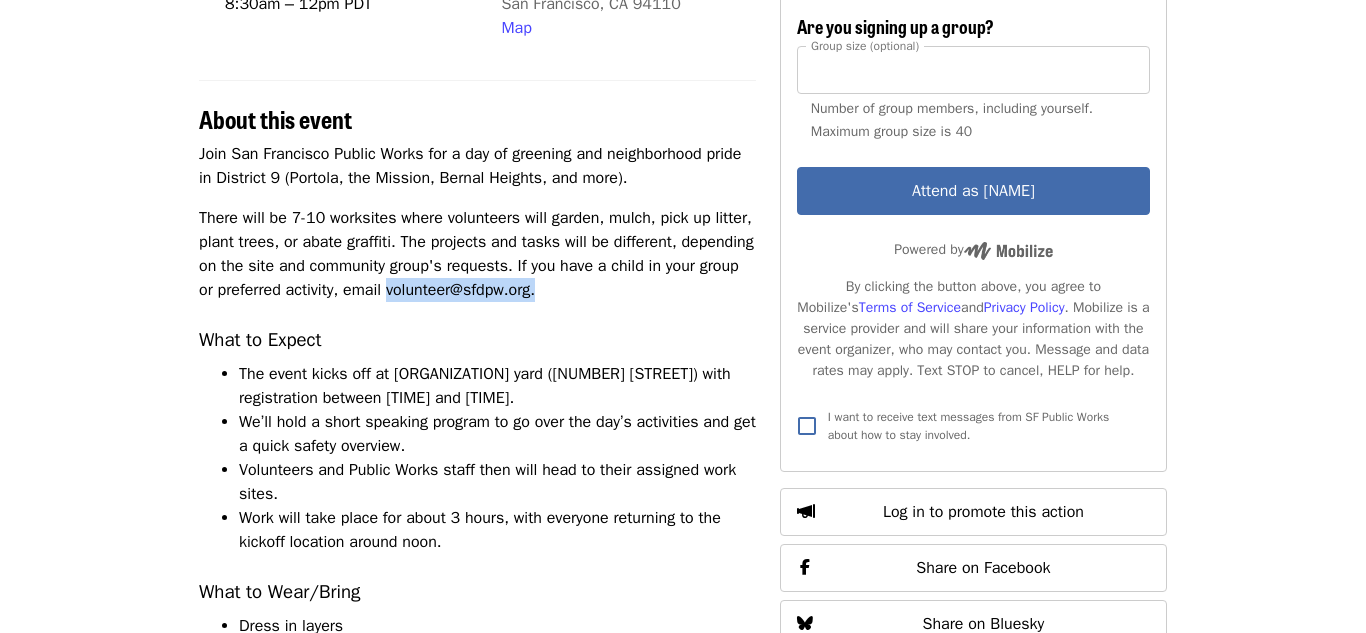 drag, startPoint x: 543, startPoint y: 287, endPoint x: 389, endPoint y: 294, distance: 154.15901 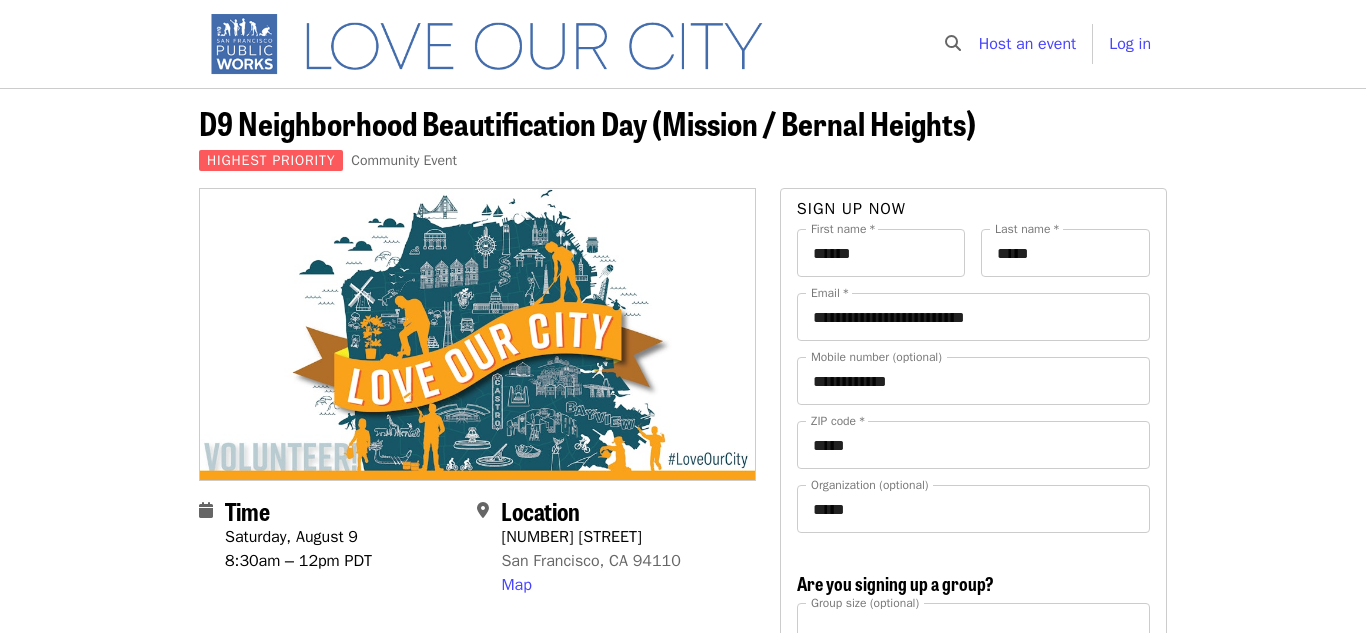 click on "D9 Neighborhood Beautification Day (Mission / Bernal Heights)" at bounding box center (587, 122) 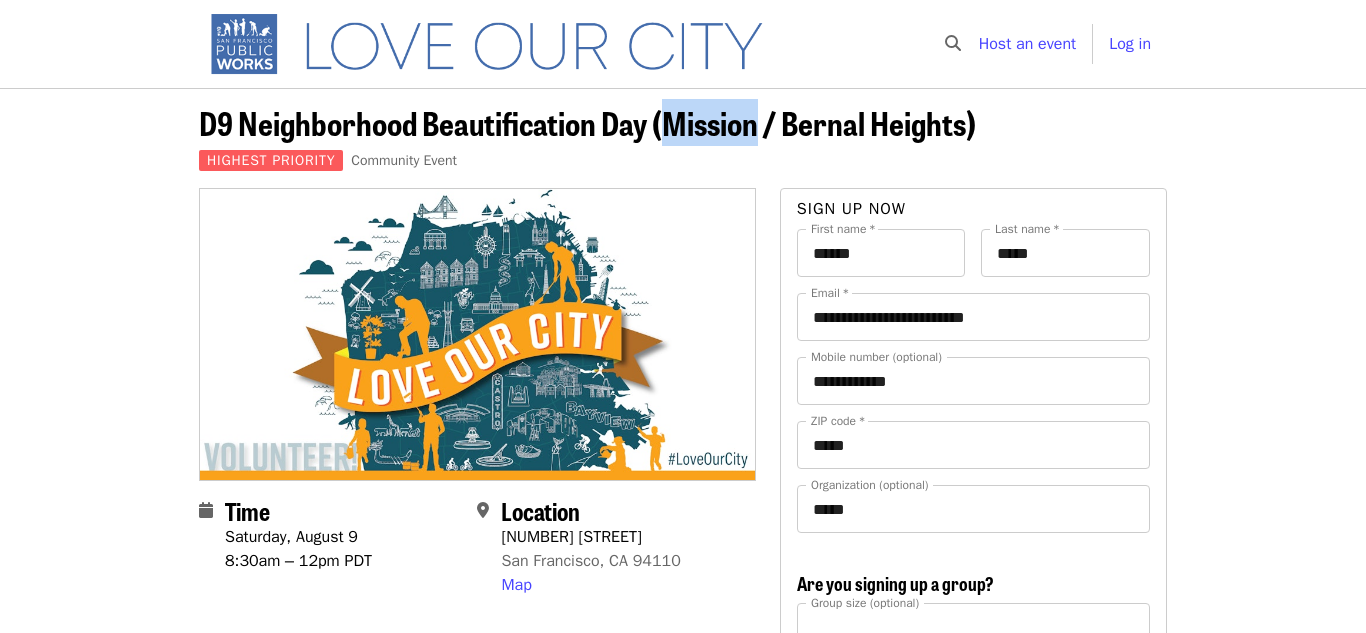 click on "D9 Neighborhood Beautification Day (Mission / Bernal Heights)" at bounding box center [587, 122] 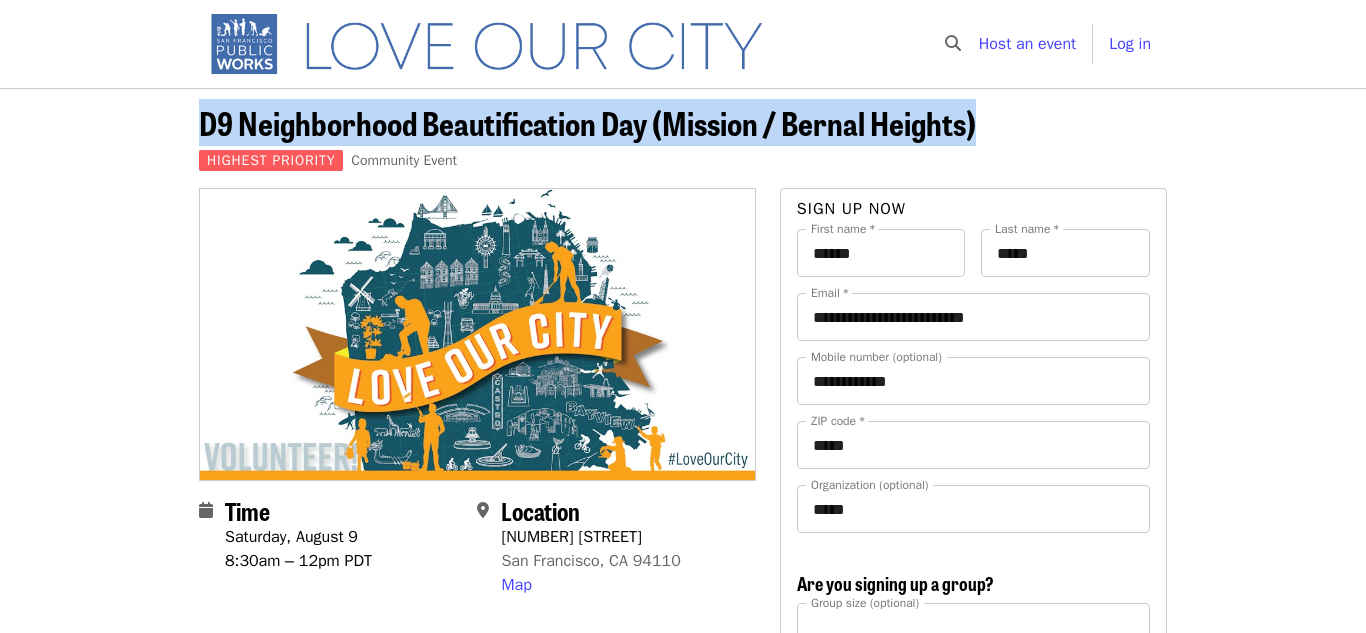 copy on "D9 Neighborhood Beautification Day (Mission / Bernal Heights)" 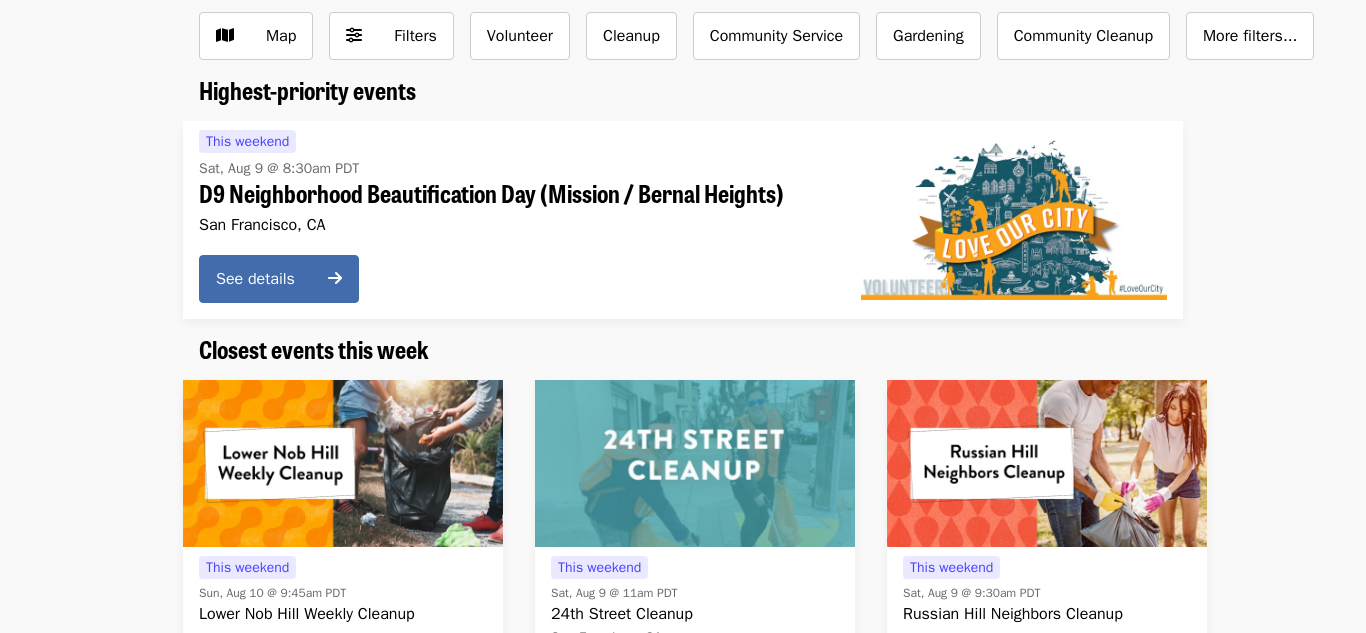 scroll, scrollTop: 209, scrollLeft: 0, axis: vertical 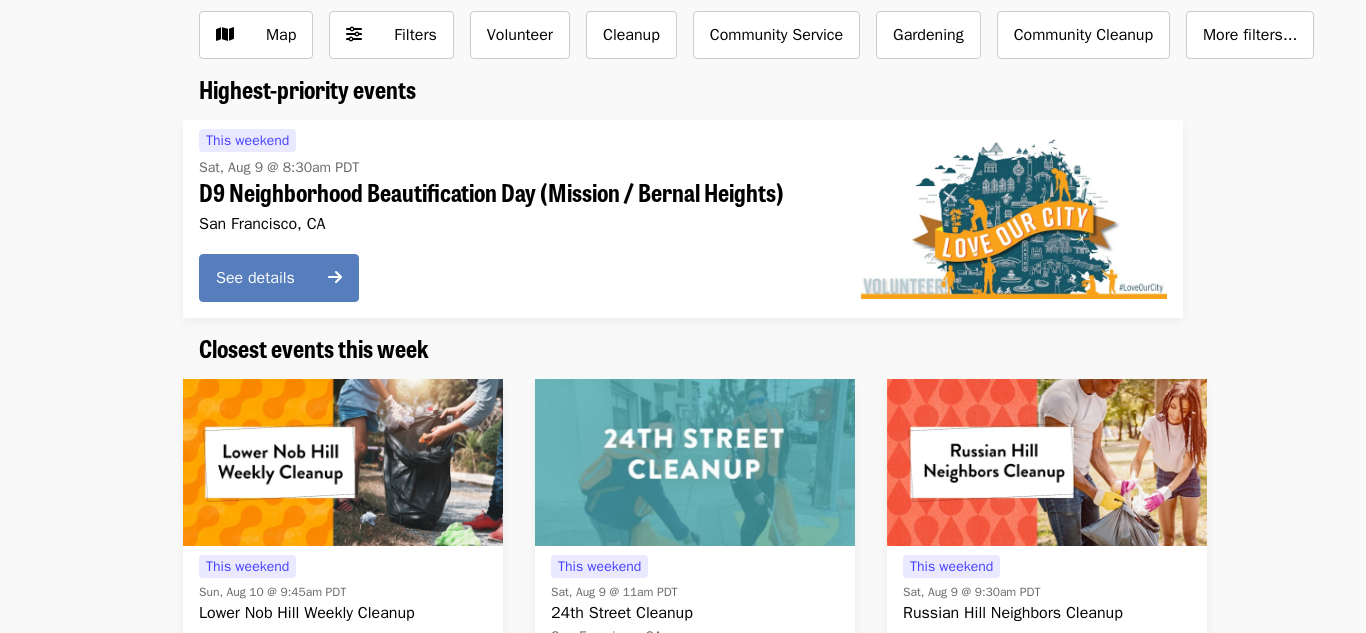 click on "See details" at bounding box center [279, 278] 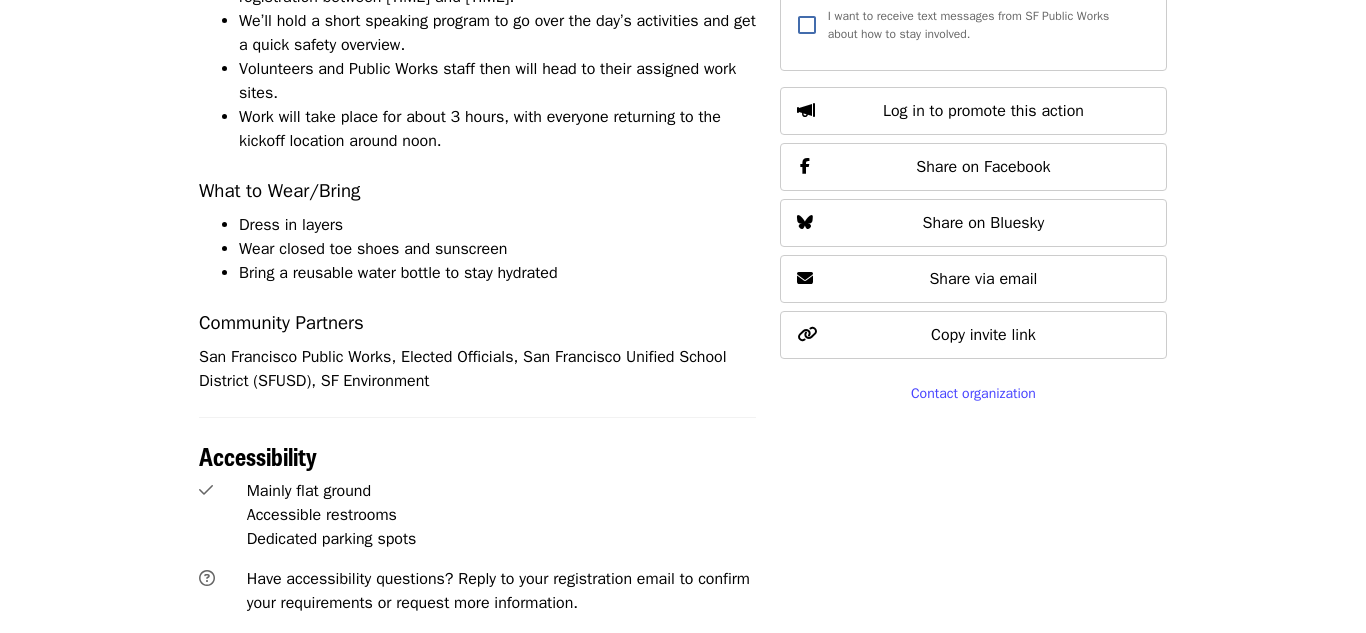 scroll, scrollTop: 957, scrollLeft: 0, axis: vertical 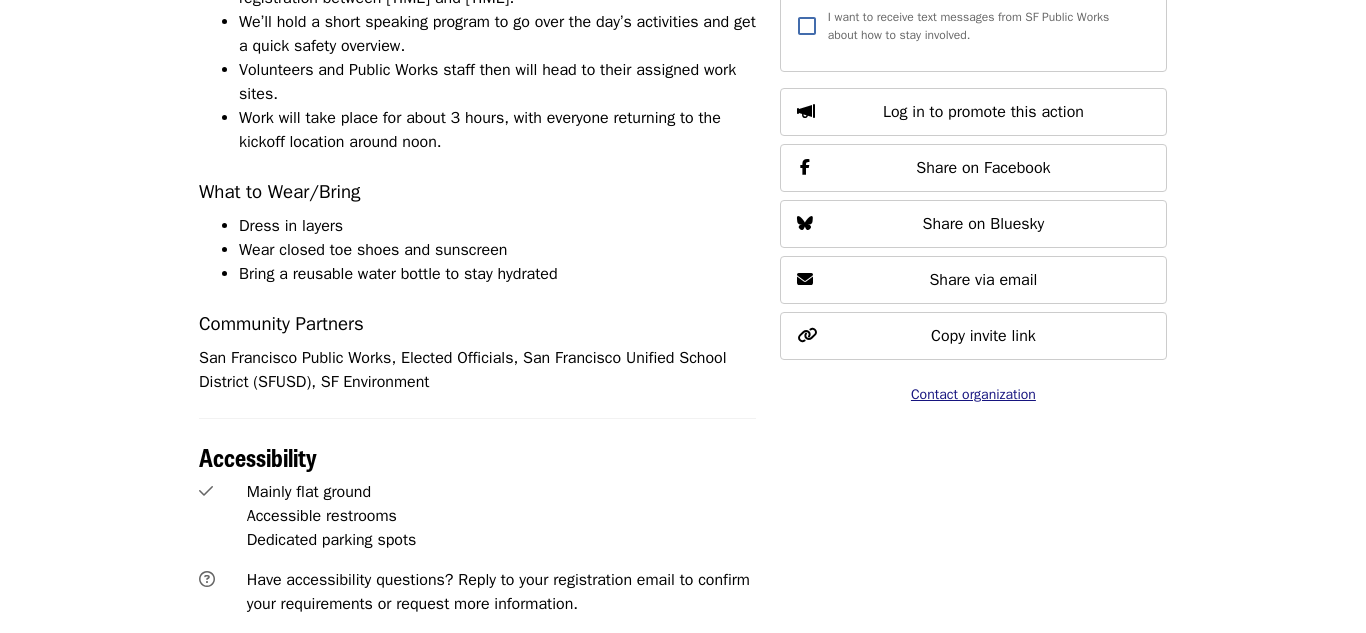 click on "Contact organization" at bounding box center (973, 394) 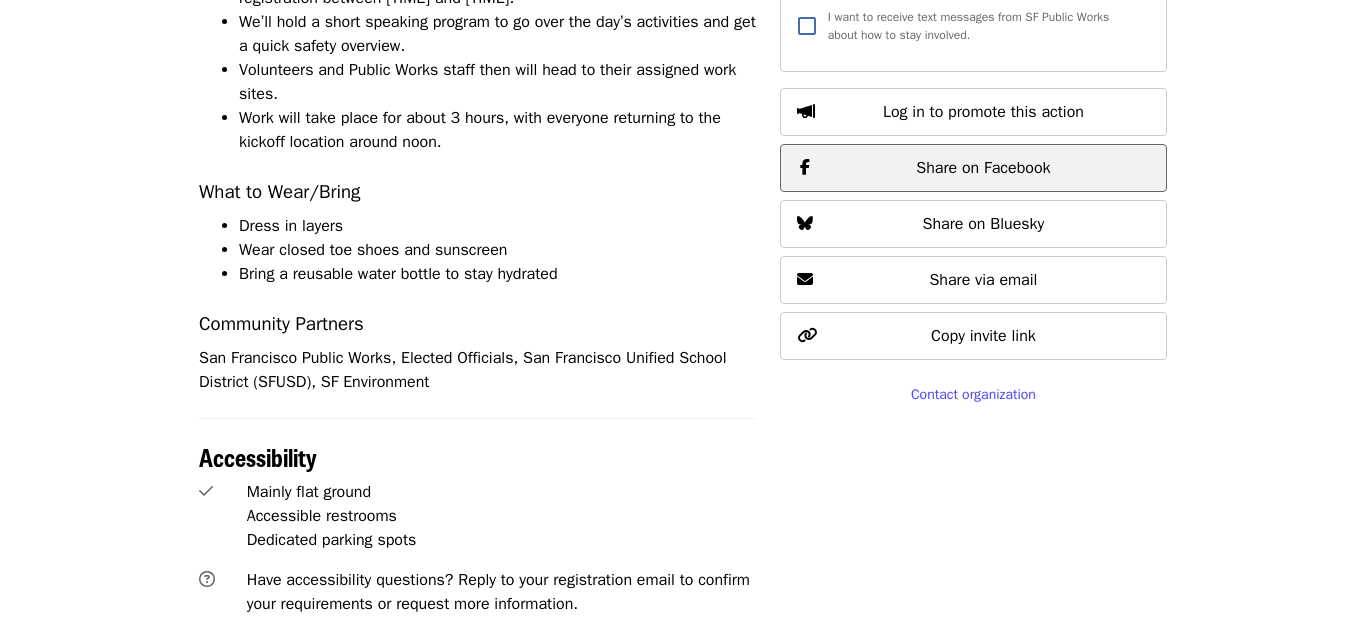 scroll, scrollTop: 0, scrollLeft: 0, axis: both 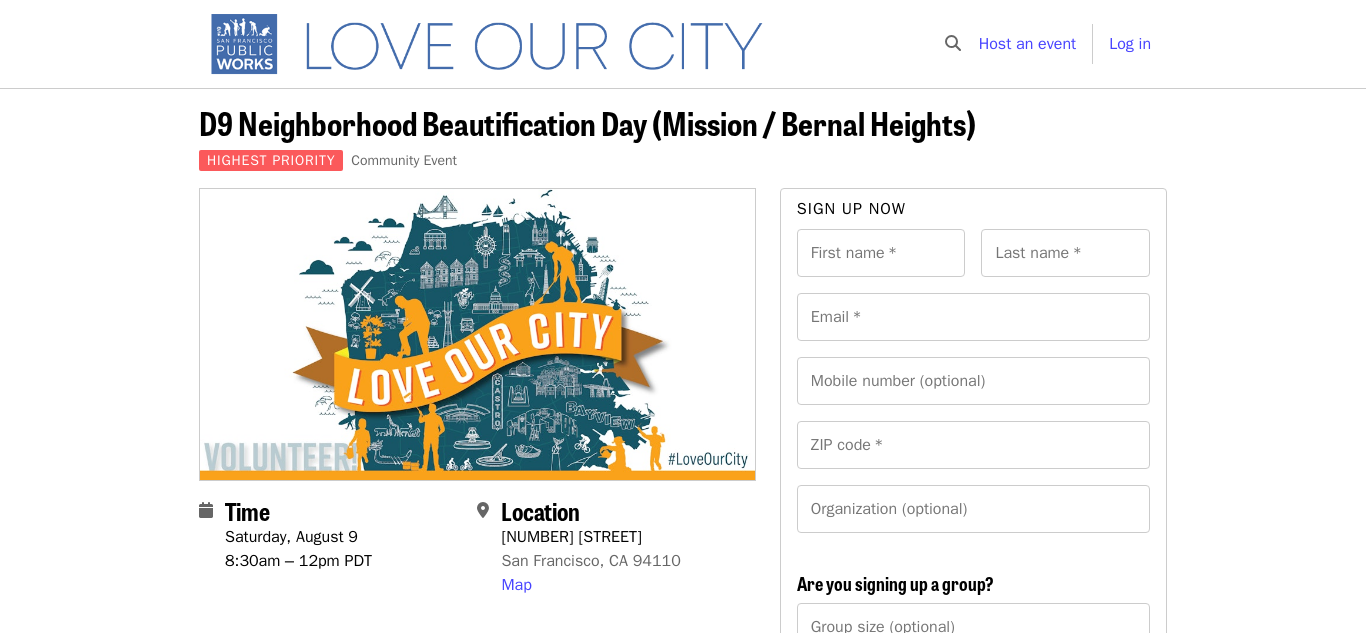 click at bounding box center [495, 44] 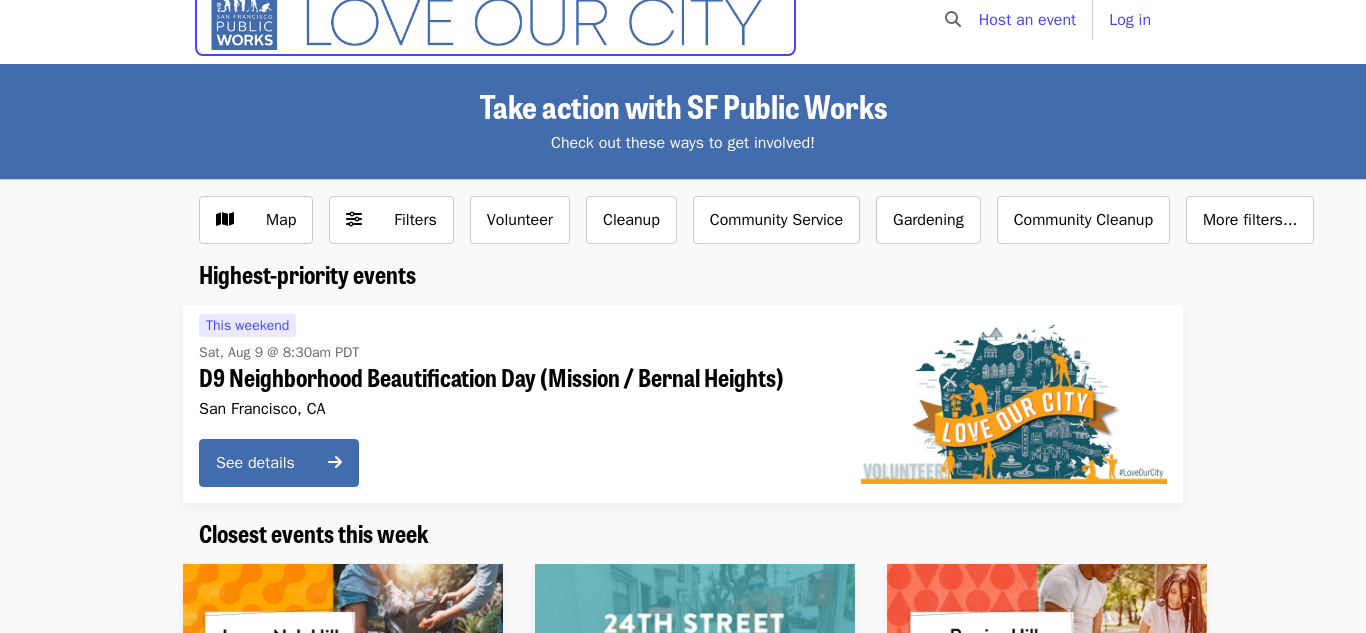scroll, scrollTop: 0, scrollLeft: 0, axis: both 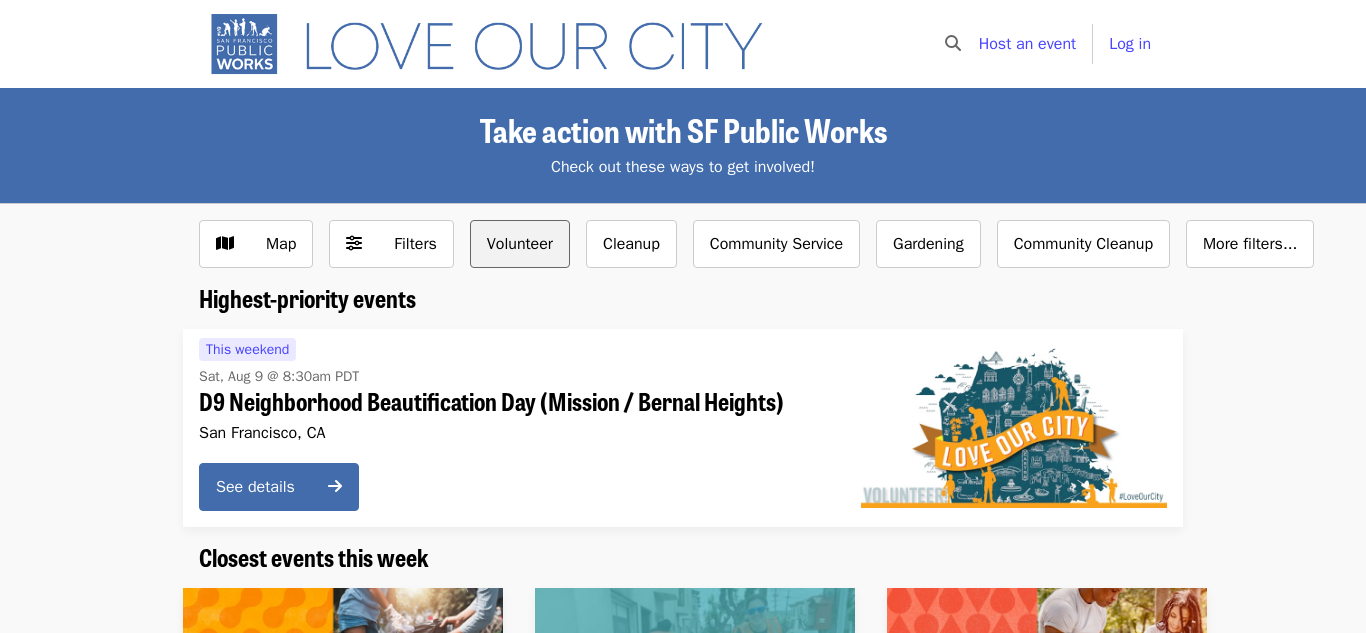 click on "Volunteer" at bounding box center (520, 244) 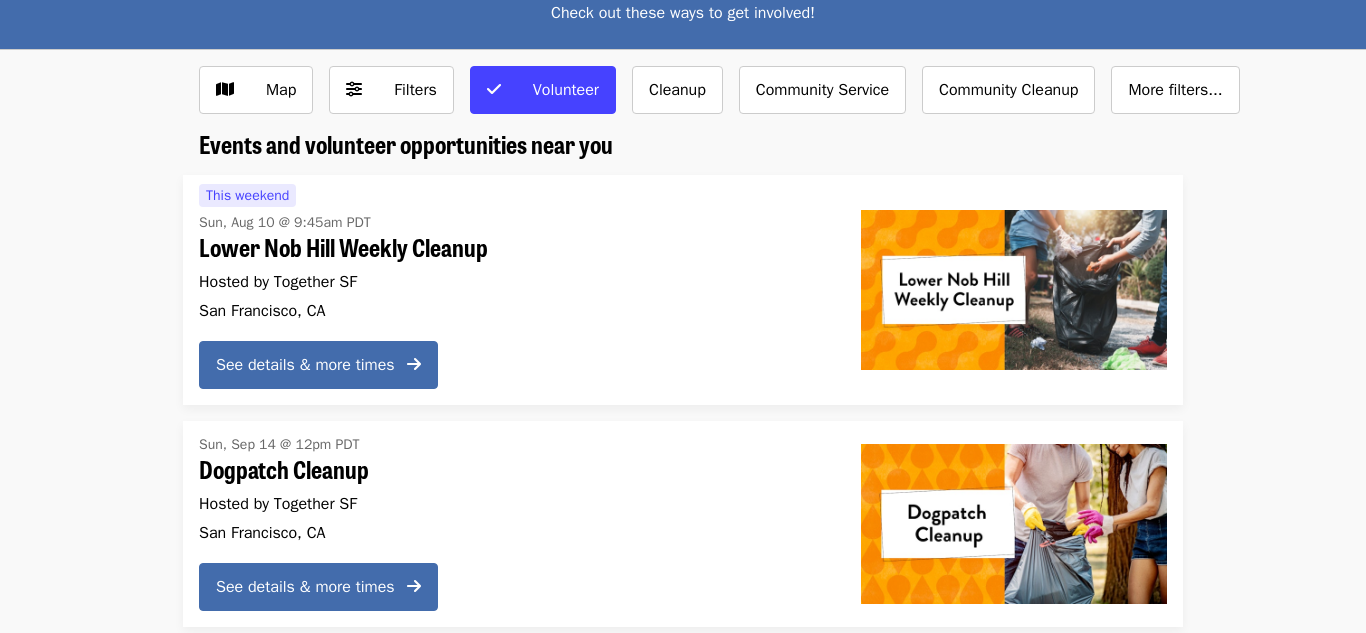 scroll, scrollTop: 157, scrollLeft: 0, axis: vertical 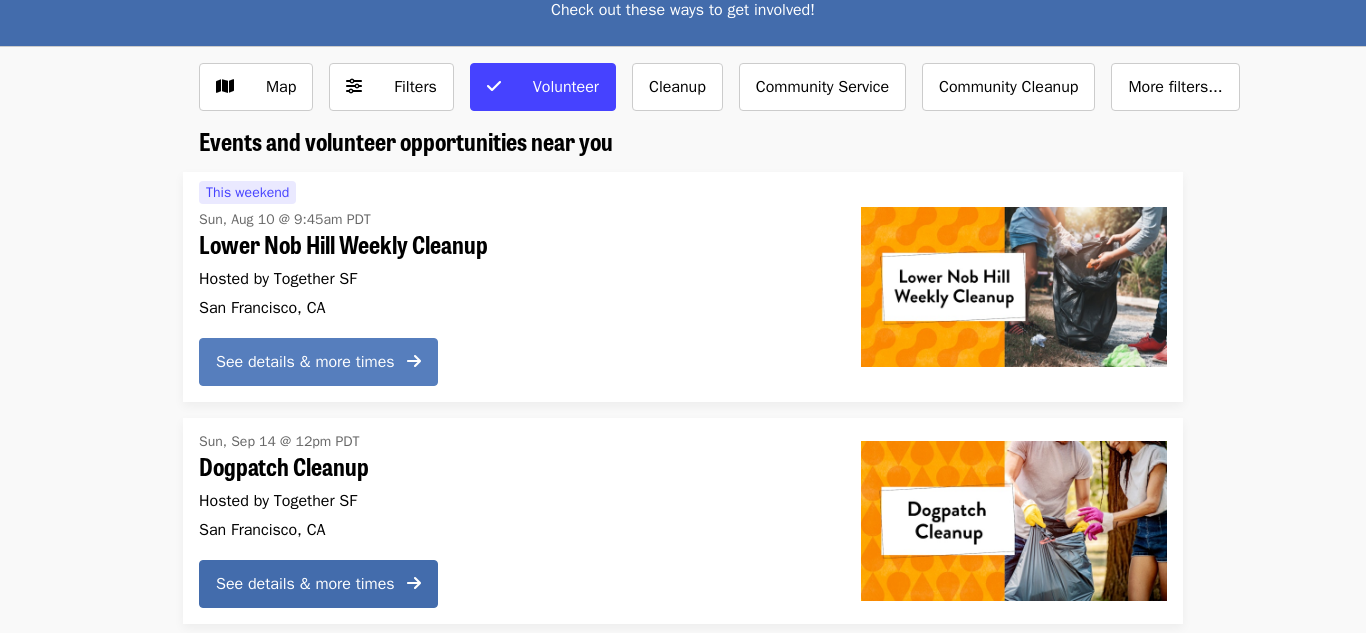 click on "See details & more times" at bounding box center (318, 362) 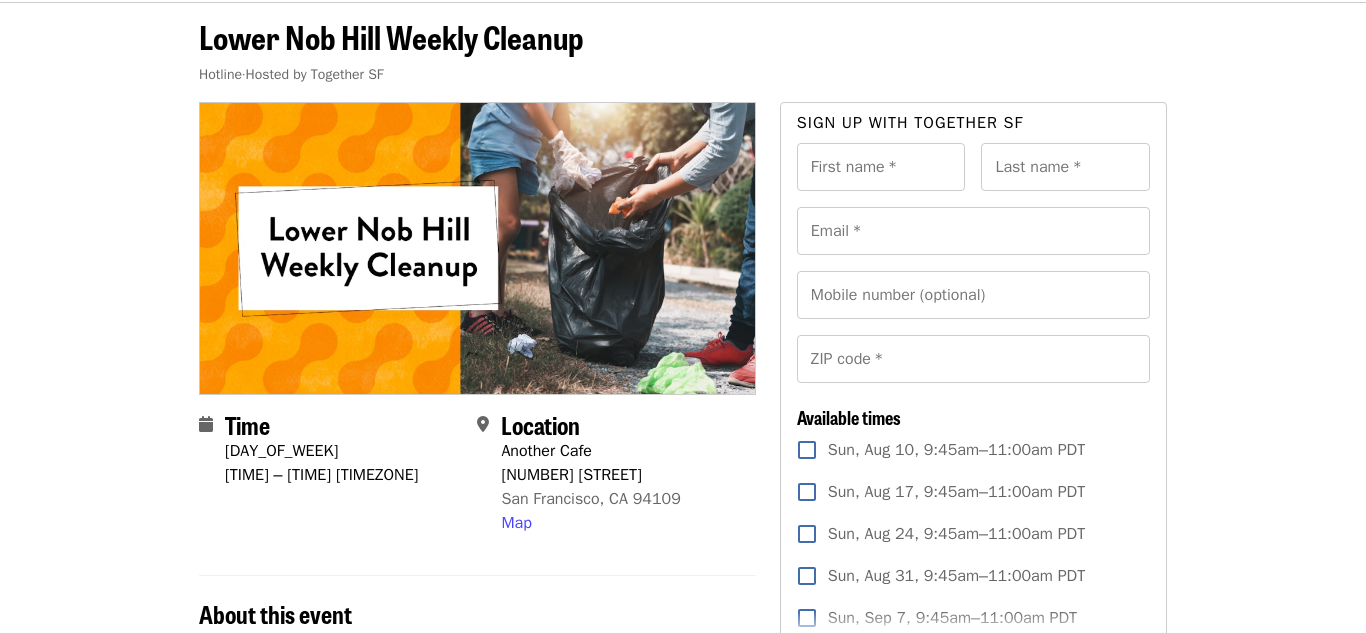 scroll, scrollTop: 0, scrollLeft: 0, axis: both 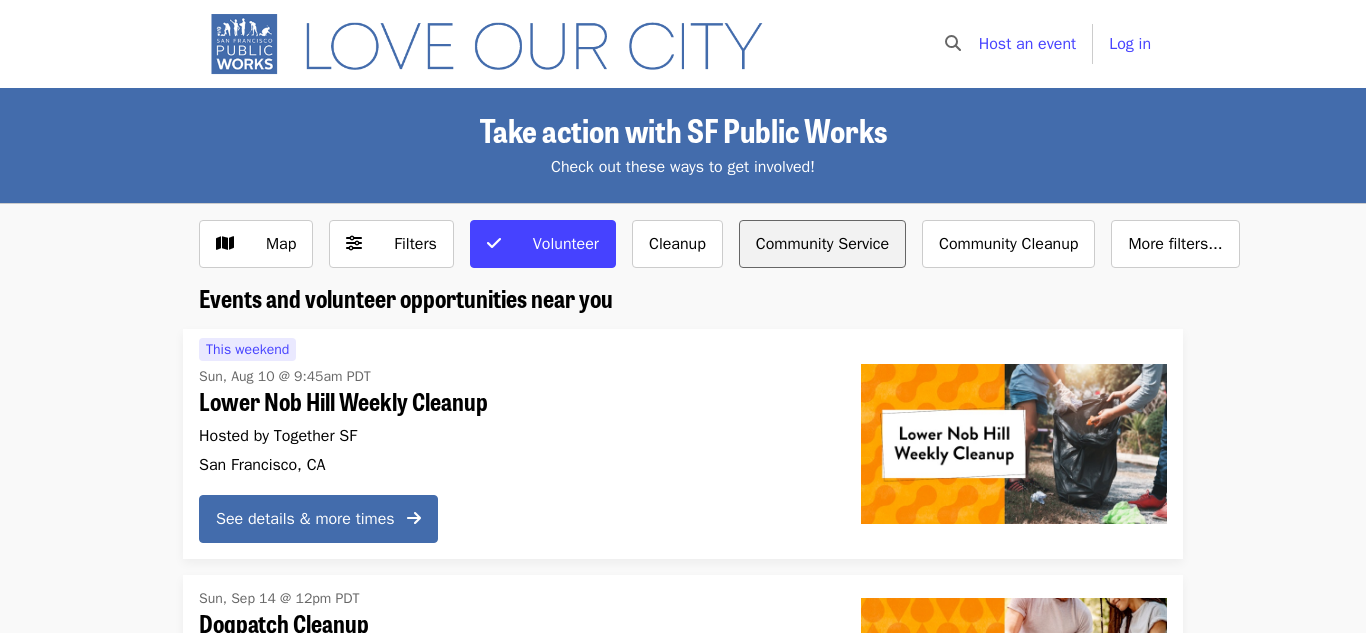 click on "Community Service" at bounding box center [822, 244] 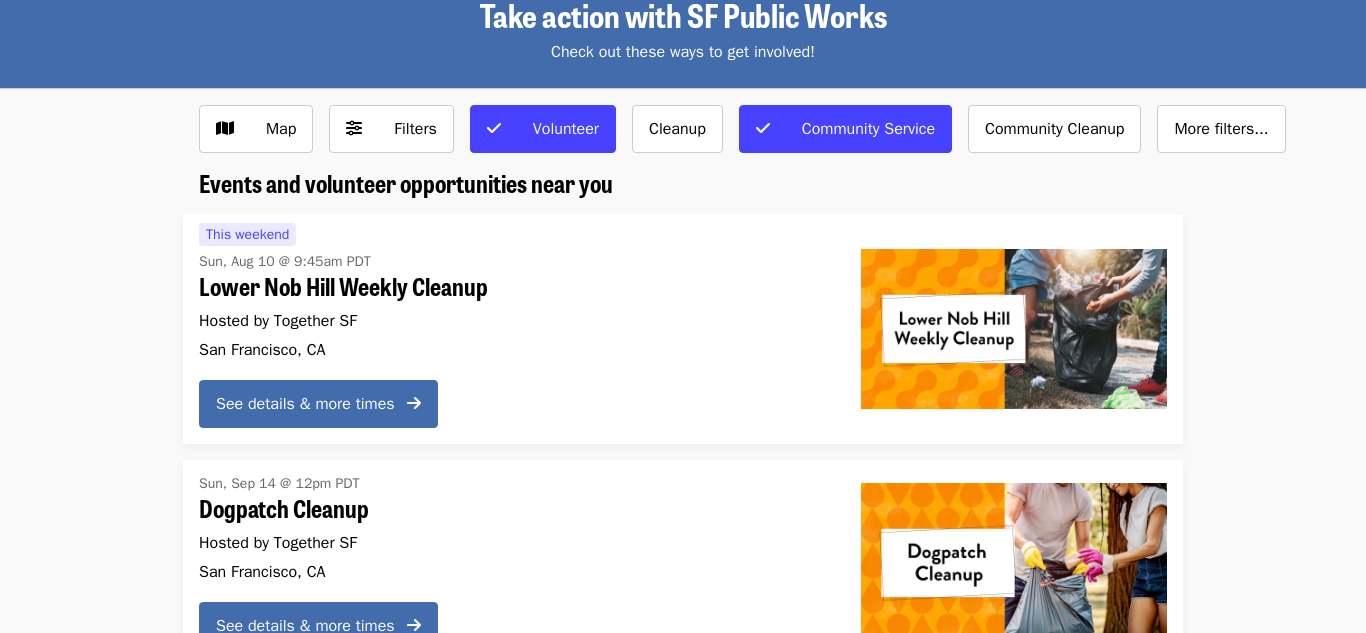 scroll, scrollTop: 0, scrollLeft: 0, axis: both 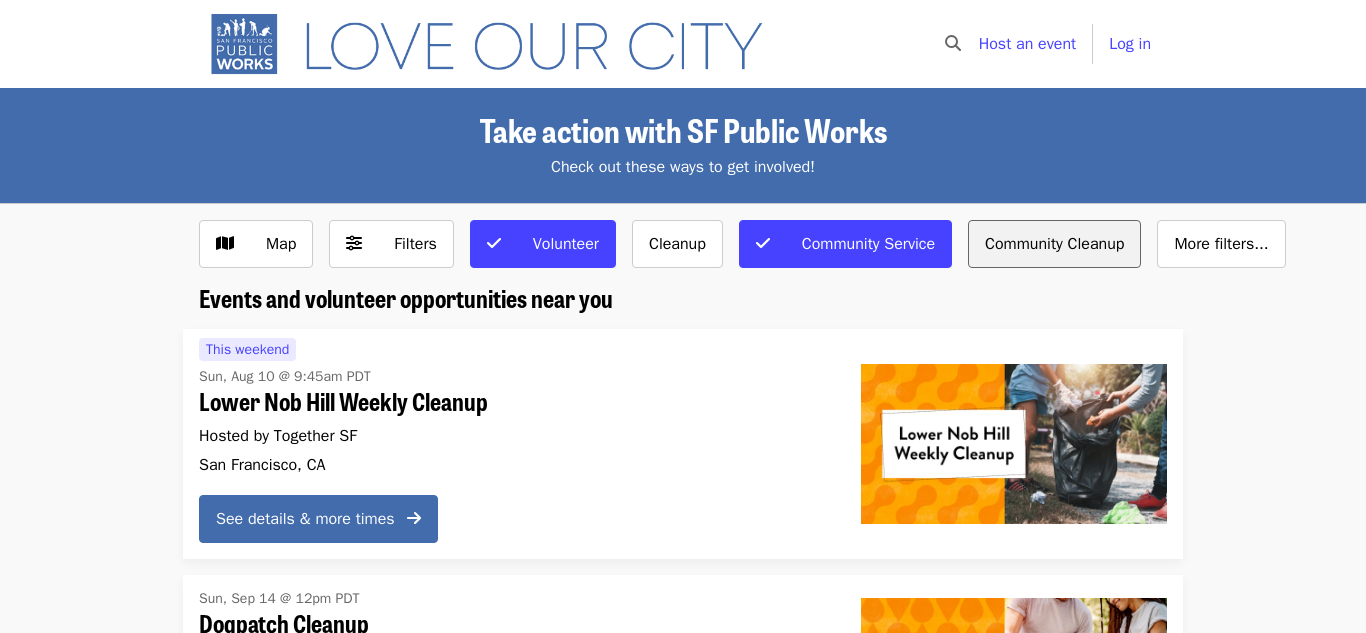 click on "Community Cleanup" at bounding box center (1054, 244) 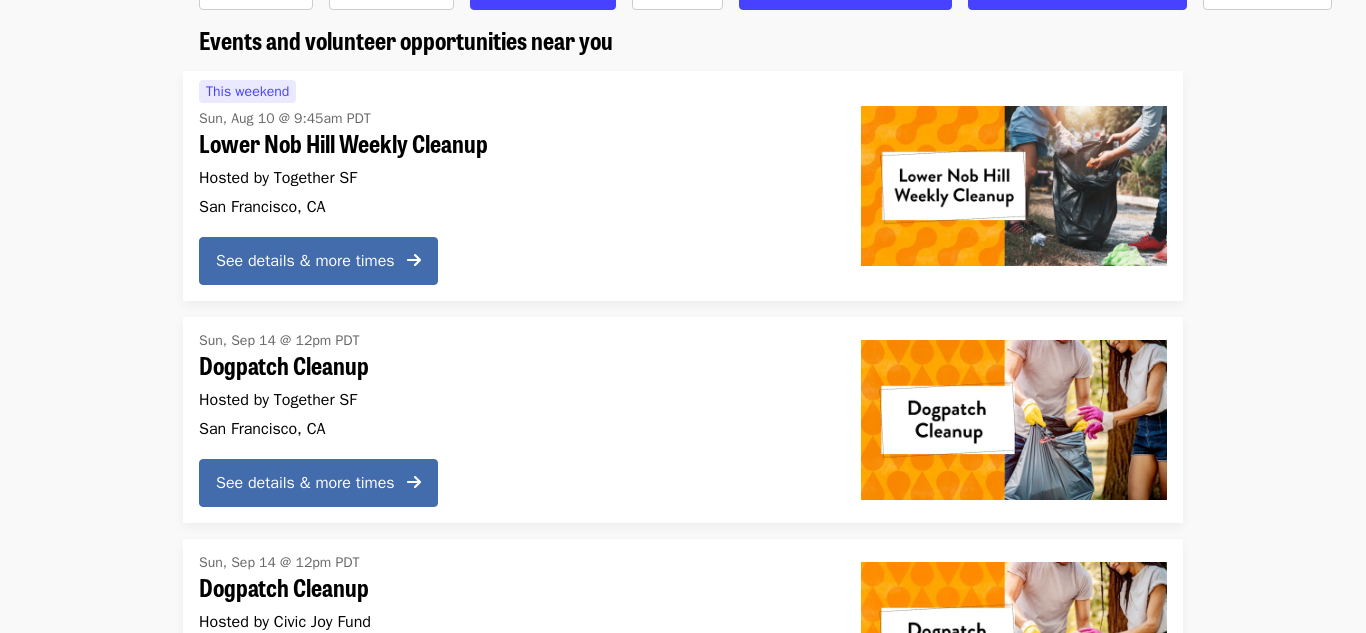scroll, scrollTop: 0, scrollLeft: 0, axis: both 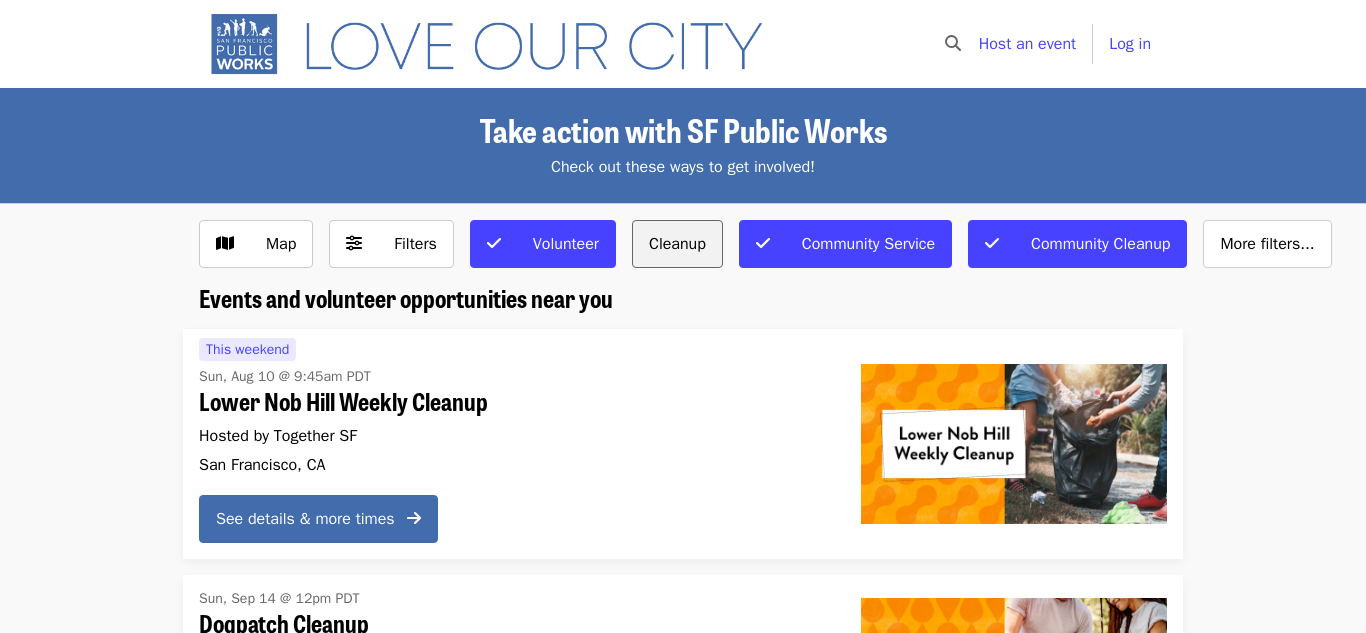 click on "Cleanup" at bounding box center (677, 244) 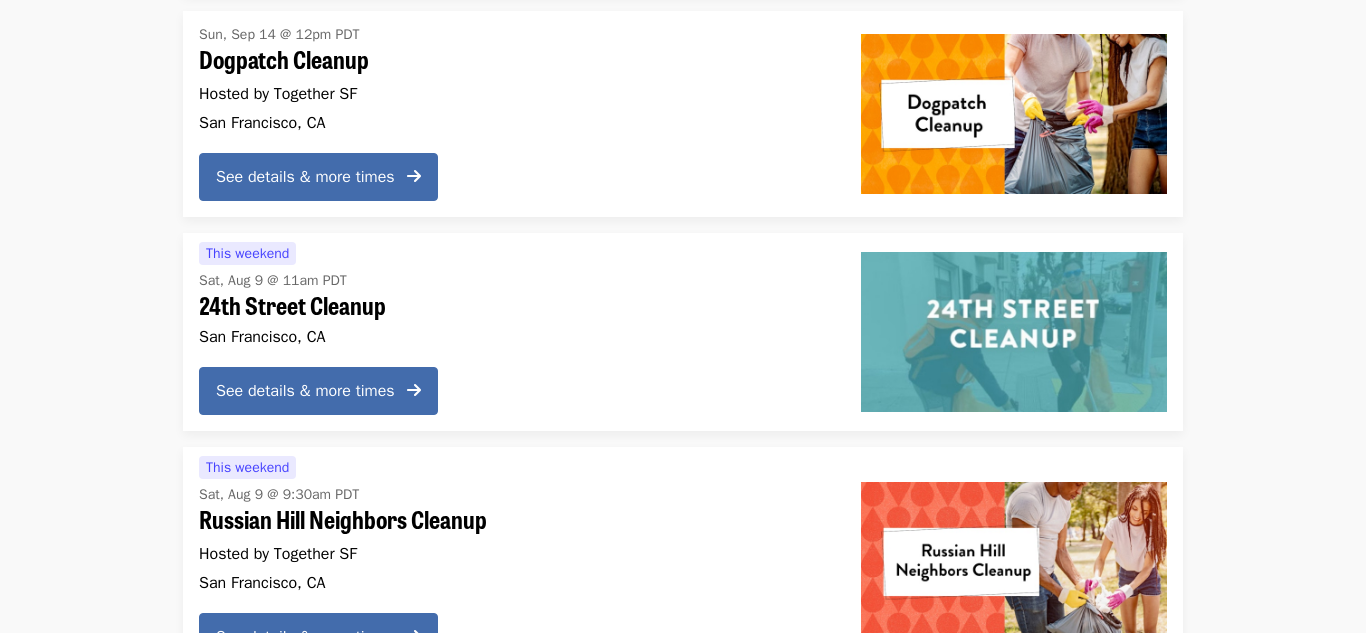 scroll, scrollTop: 1005, scrollLeft: 0, axis: vertical 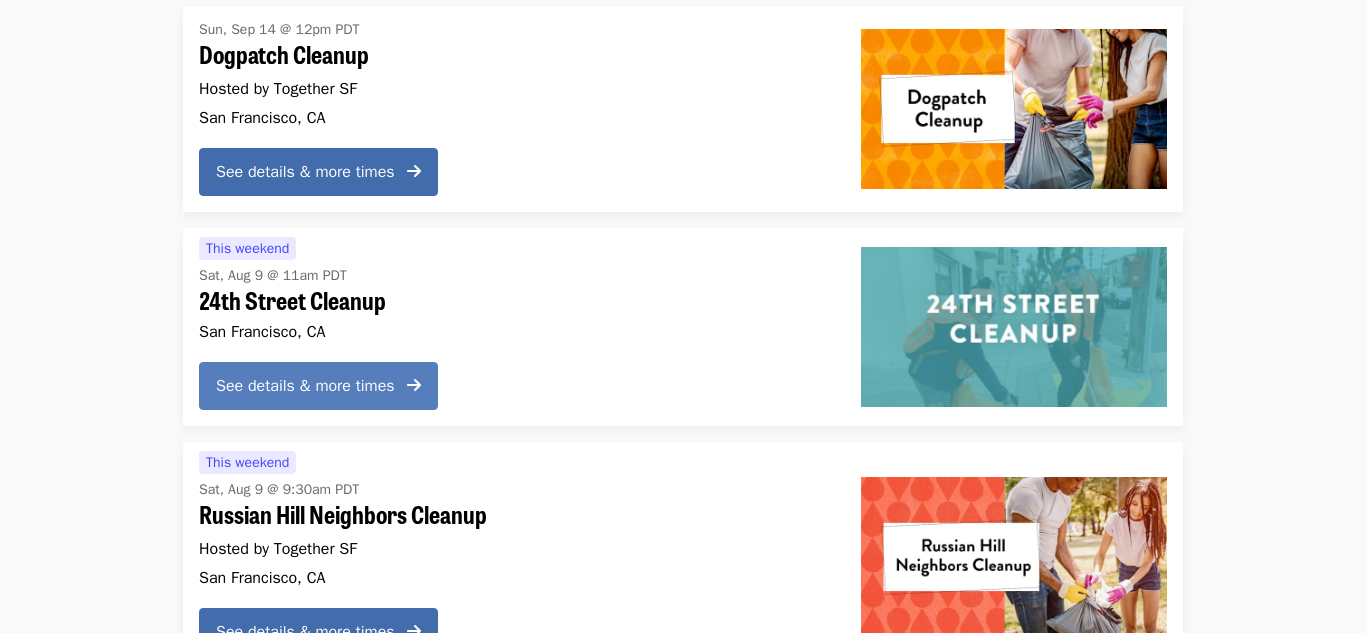 click on "See details & more times" at bounding box center (305, 386) 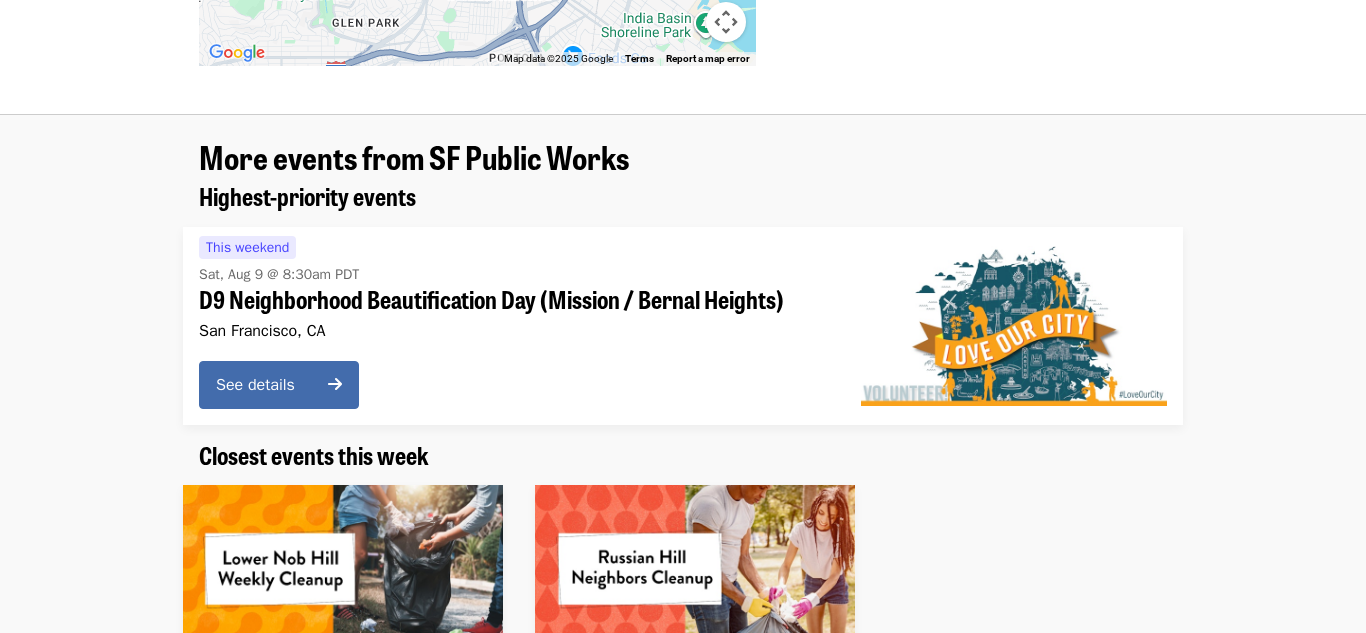 scroll, scrollTop: 0, scrollLeft: 0, axis: both 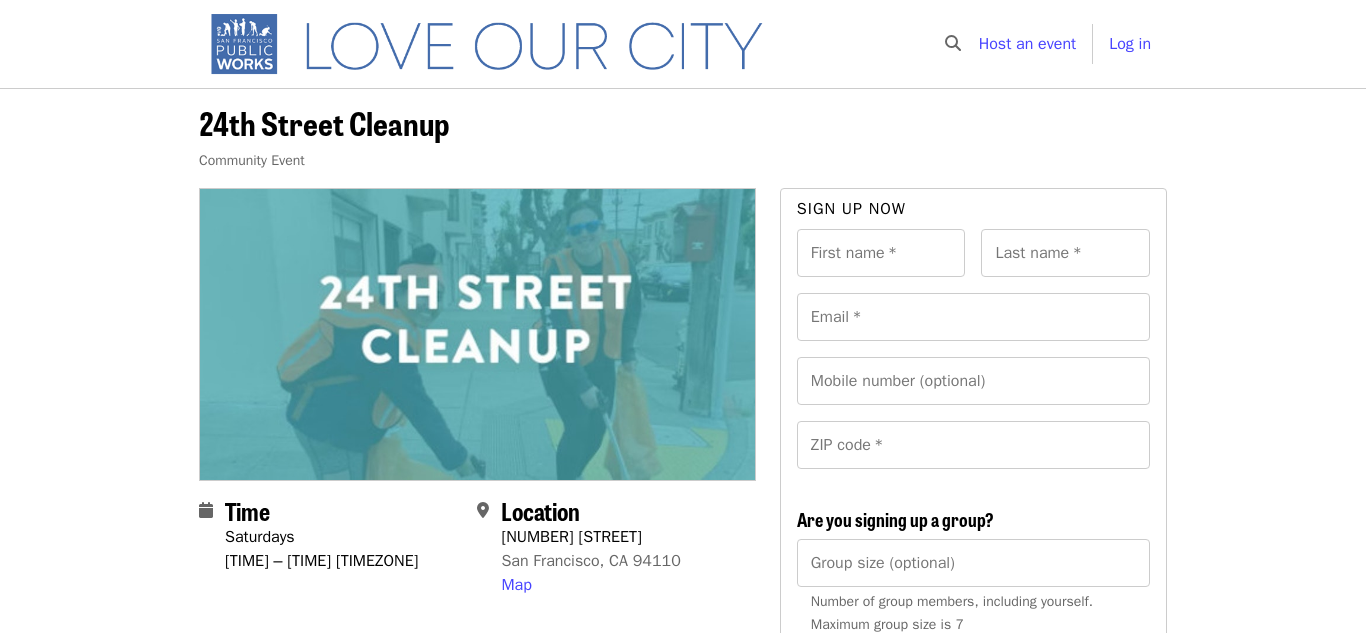 click on "[STREET] Cleanup Community Event Time Saturdays [TIME] – [TIME] [TIMEZONE] Location [NUMBER] [STREET] [CITY], [STATE] [POSTAL_CODE] Map About this event It’s time to get back into the streets and clean during our [STREET] Cleanup! Join the [ORGANIZATION], [ORGANIZATION], [ORGANIZATION], and the community for a friendly neighborhood cleanup!
Volunteers will meet at [NUMBER] [STREET] to grab our supplies and form our crew. Then, cleaning will occur from [TIME] to [TIME] around the neighborhood.
Sign up today and let’s beautify [CITY] together!
Organizer: [NAME], [NAME], [NAME]
What to Wear / Bring
Wear closed toe shoes
Accessibility No stairs or steps Mainly flat ground Have accessibility questions? Reply to your registration email to confirm your requirements or request more information. Tags Cleanup Map Keyboard shortcuts Map Data Map data ©[YEAR] Google Map data ©[YEAR] Google [NUMBER] km  Click to toggle between metric and imperial units Terms Report a map error Sign up now First name   * First name  * *" at bounding box center (683, 927) 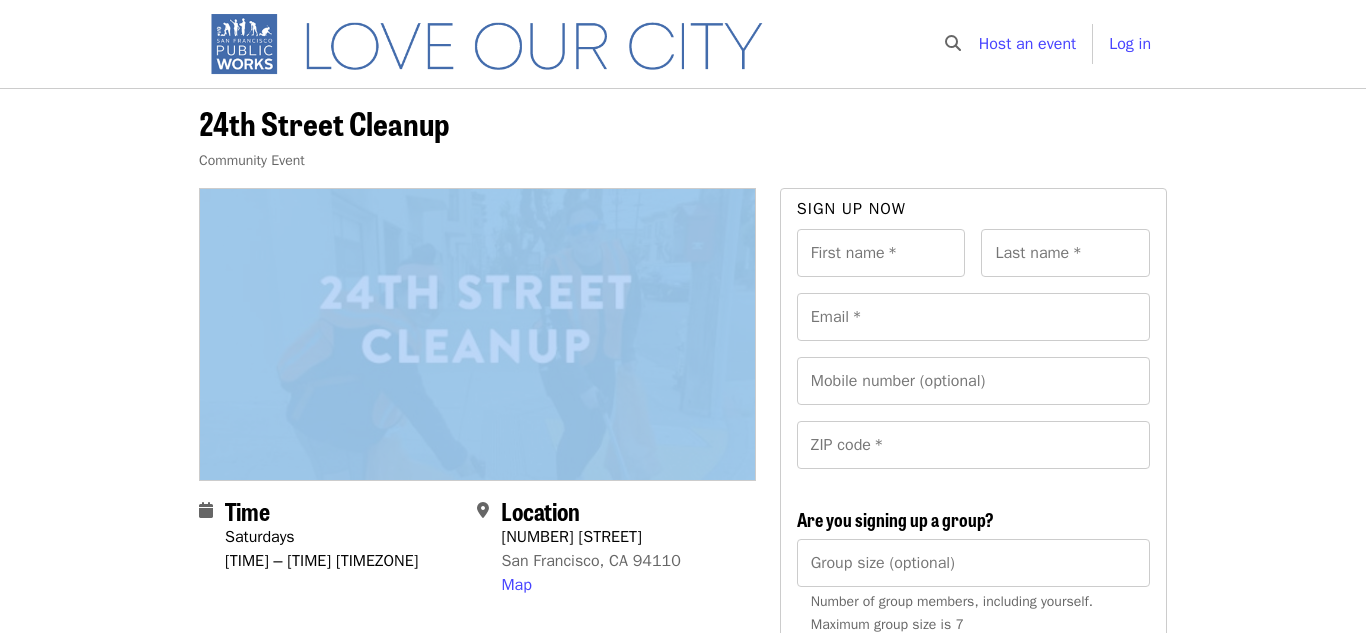 click on "[STREET] Cleanup Community Event Time Saturdays [TIME] – [TIME] [TIMEZONE] Location [NUMBER] [STREET] [CITY], [STATE] [POSTAL_CODE] Map About this event It’s time to get back into the streets and clean during our [STREET] Cleanup! Join the [ORGANIZATION], [ORGANIZATION], [ORGANIZATION], and the community for a friendly neighborhood cleanup!
Volunteers will meet at [NUMBER] [STREET] to grab our supplies and form our crew. Then, cleaning will occur from [TIME] to [TIME] around the neighborhood.
Sign up today and let’s beautify [CITY] together!
Organizer: [NAME], [NAME], [NAME]
What to Wear / Bring
Wear closed toe shoes
Accessibility No stairs or steps Mainly flat ground Have accessibility questions? Reply to your registration email to confirm your requirements or request more information. Tags Cleanup Map Keyboard shortcuts Map Data Map data ©[YEAR] Google Map data ©[YEAR] Google [NUMBER] km  Click to toggle between metric and imperial units Terms Report a map error Sign up now First name   * First name  * *" at bounding box center [683, 927] 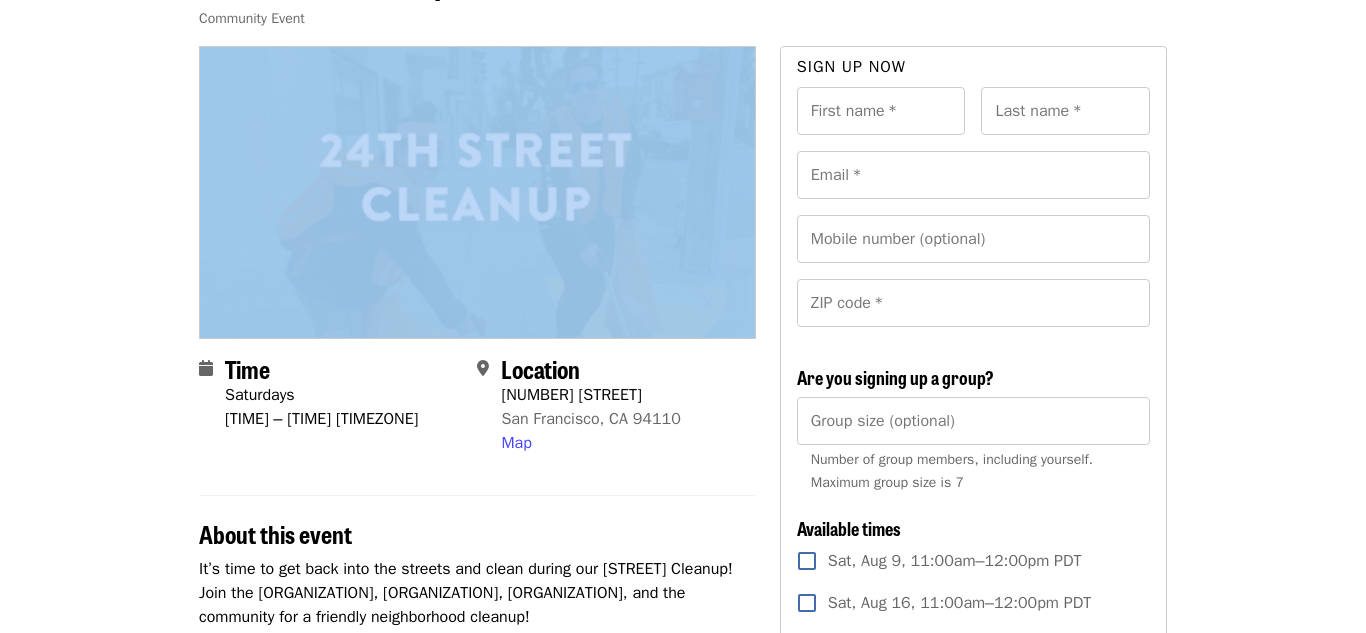 scroll, scrollTop: 0, scrollLeft: 0, axis: both 